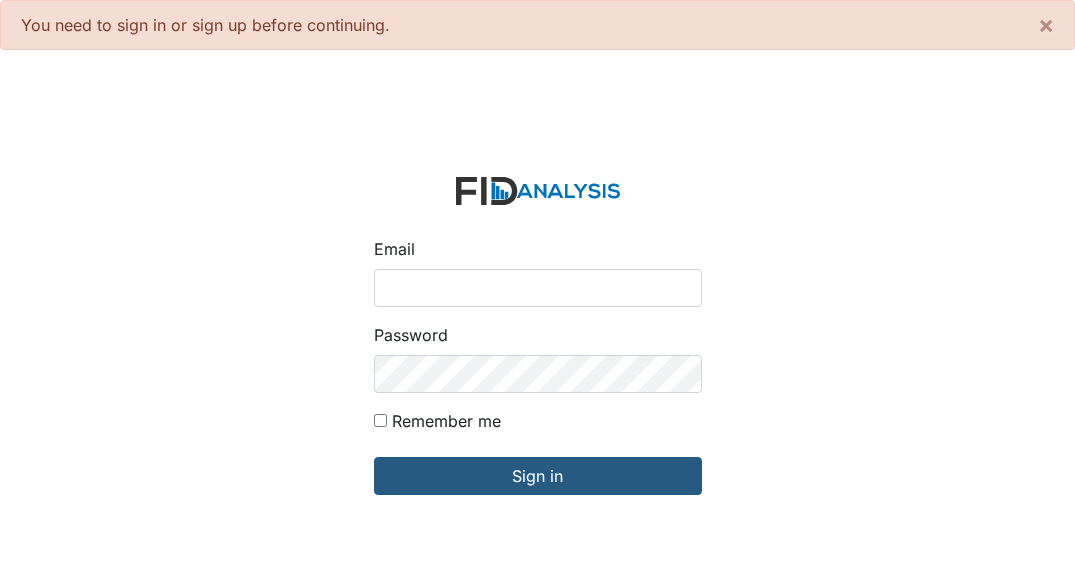 scroll, scrollTop: 0, scrollLeft: 0, axis: both 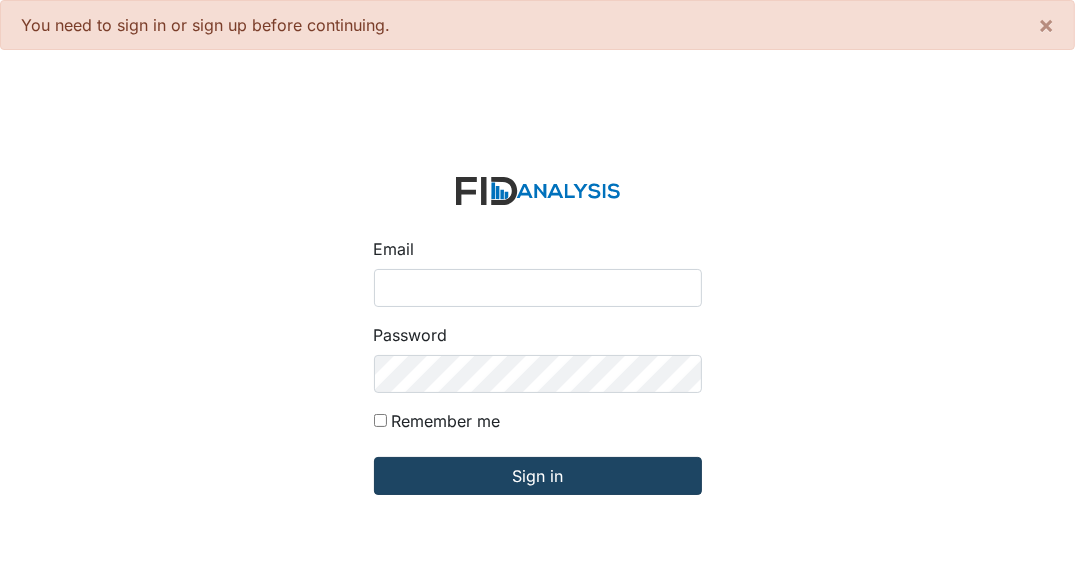 type on "[EMAIL_ADDRESS][DOMAIN_NAME]" 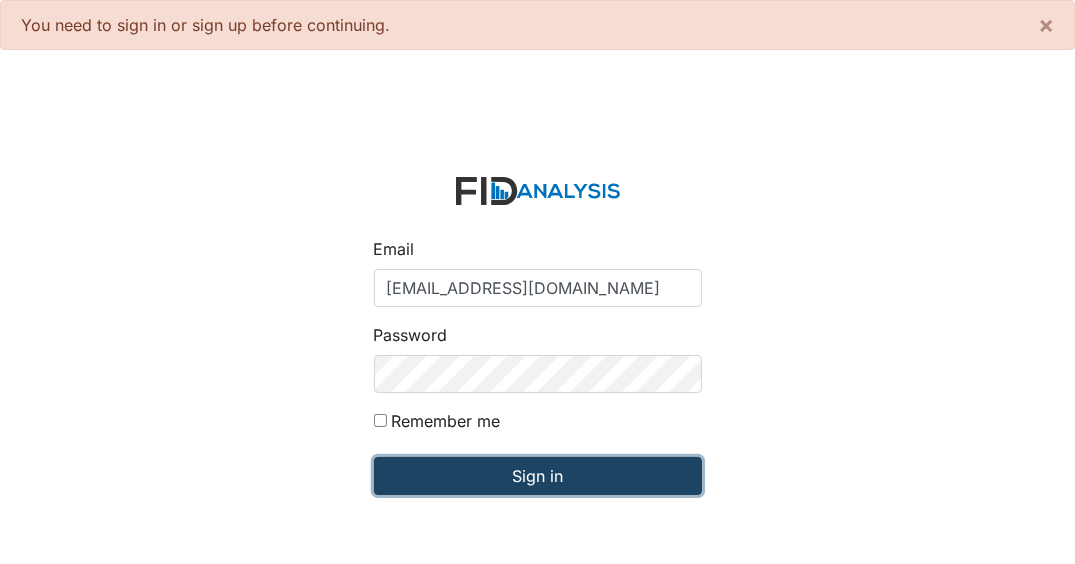 click on "Sign in" at bounding box center (538, 476) 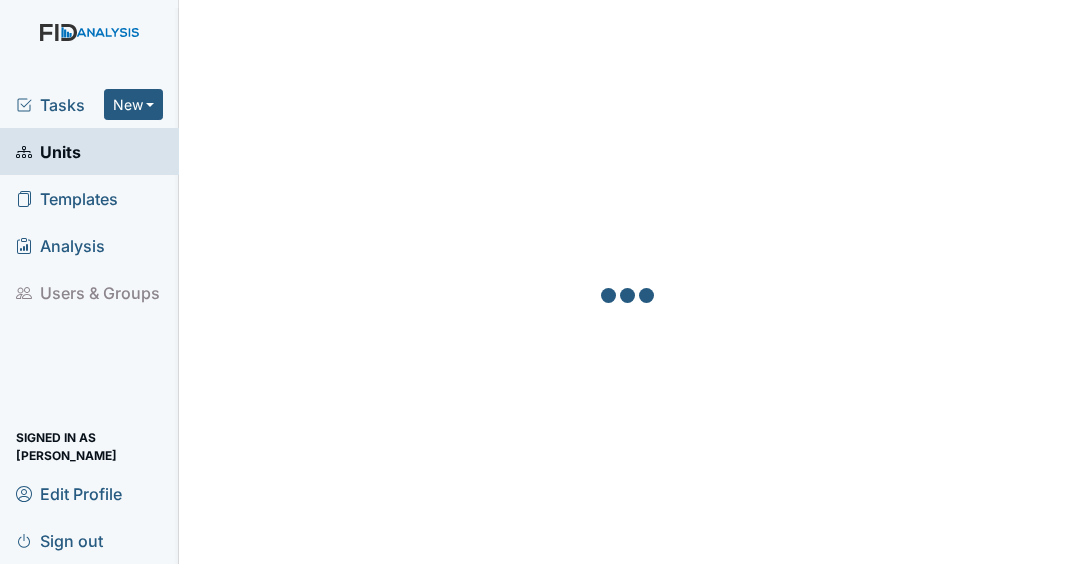 scroll, scrollTop: 0, scrollLeft: 0, axis: both 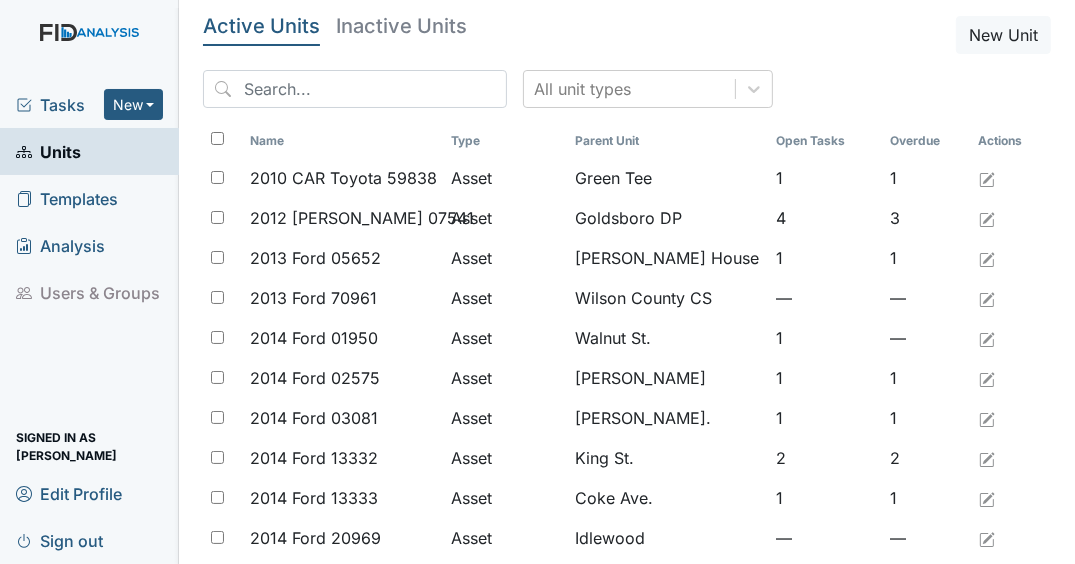 click on "Tasks" at bounding box center (60, 105) 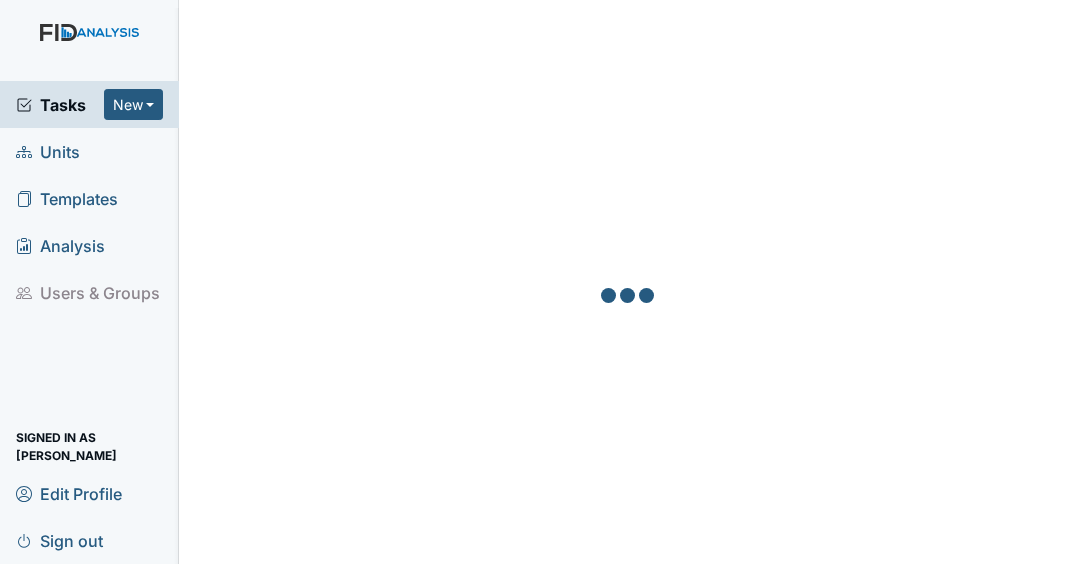 scroll, scrollTop: 0, scrollLeft: 0, axis: both 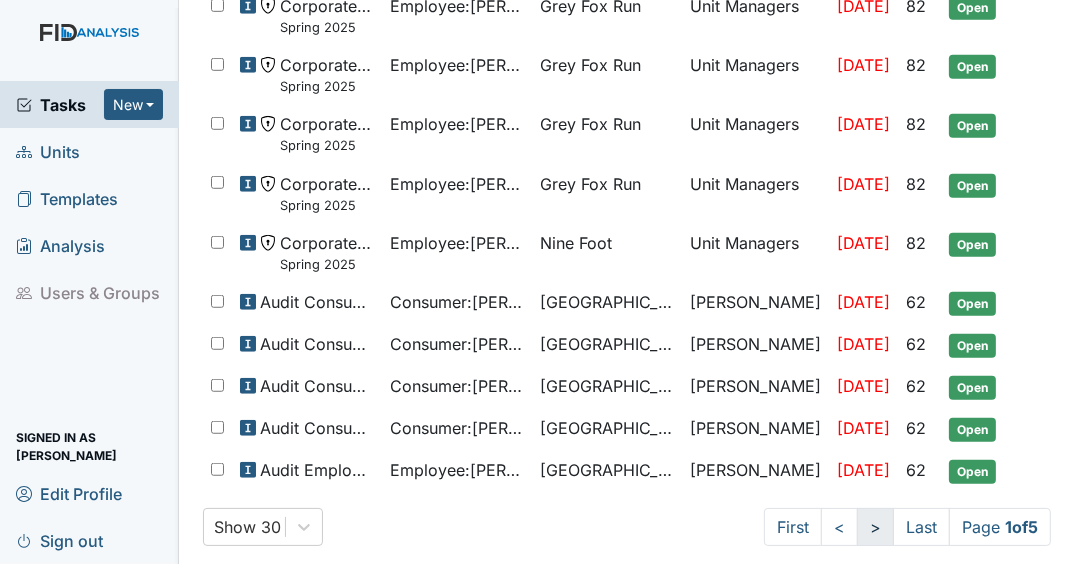 click on ">" at bounding box center [875, 527] 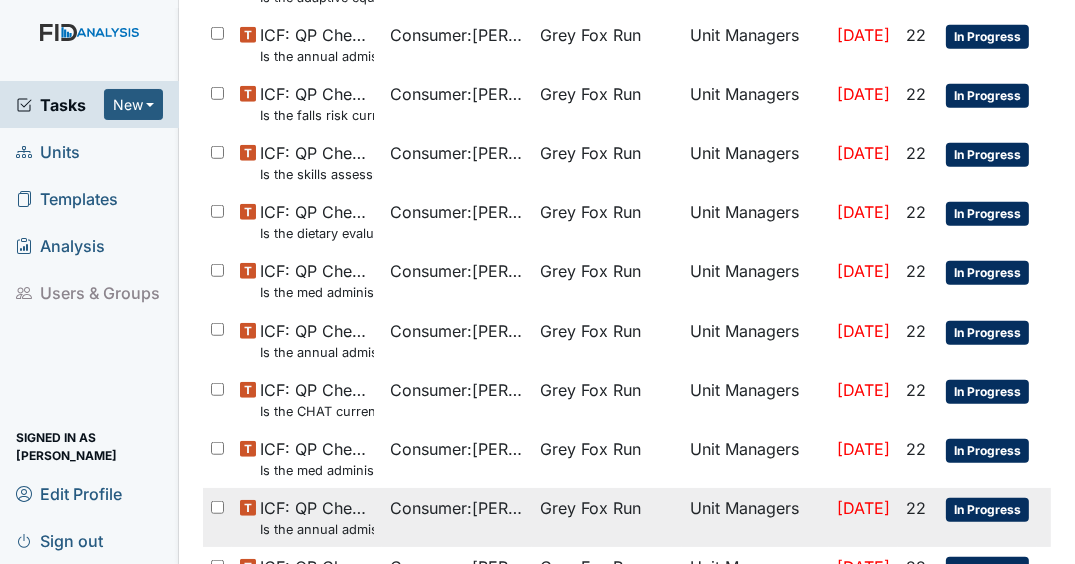 scroll, scrollTop: 1300, scrollLeft: 0, axis: vertical 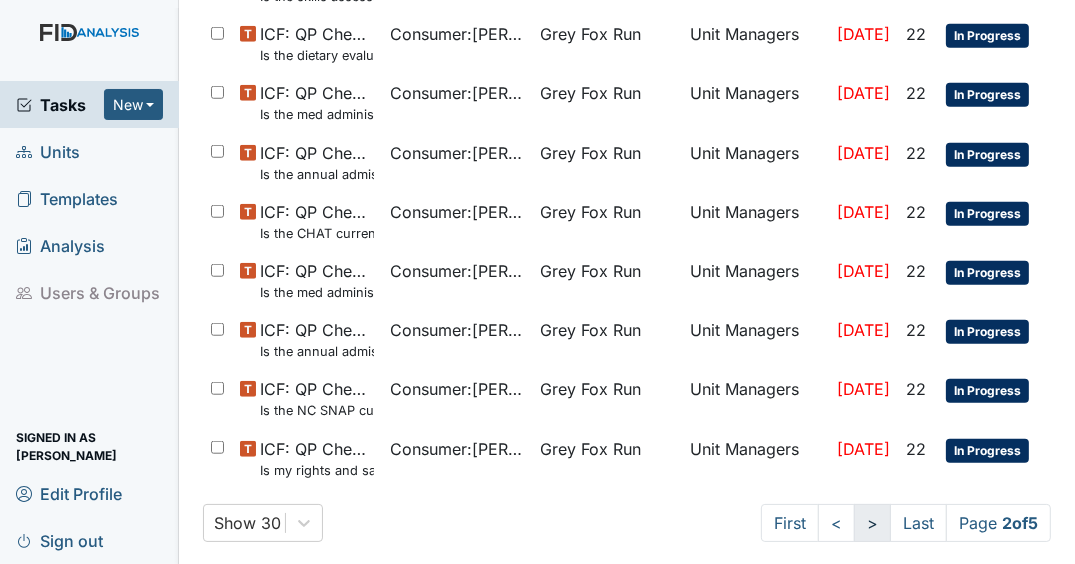 click on ">" at bounding box center [872, 523] 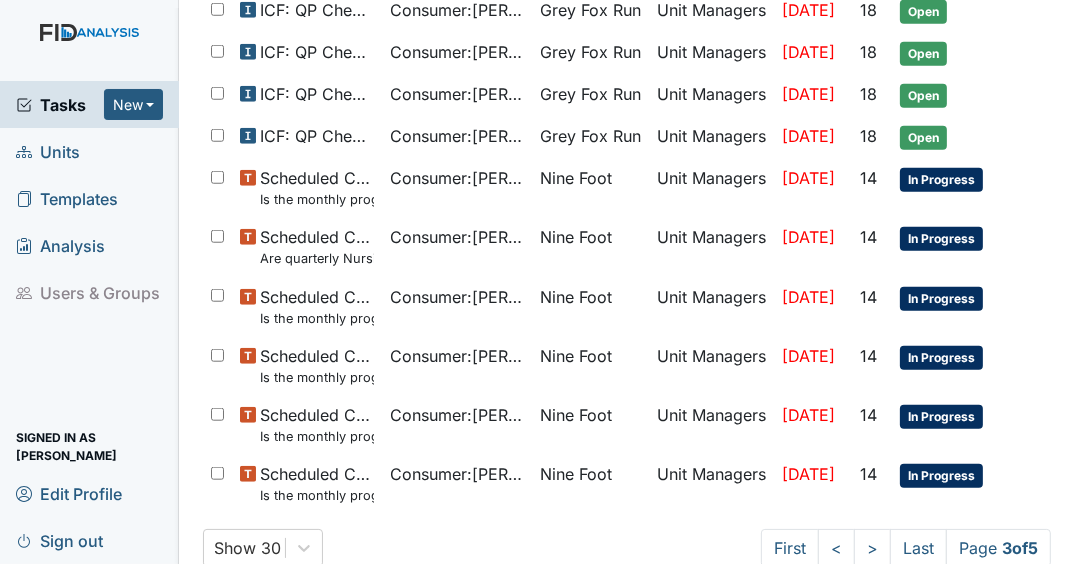 scroll, scrollTop: 1265, scrollLeft: 0, axis: vertical 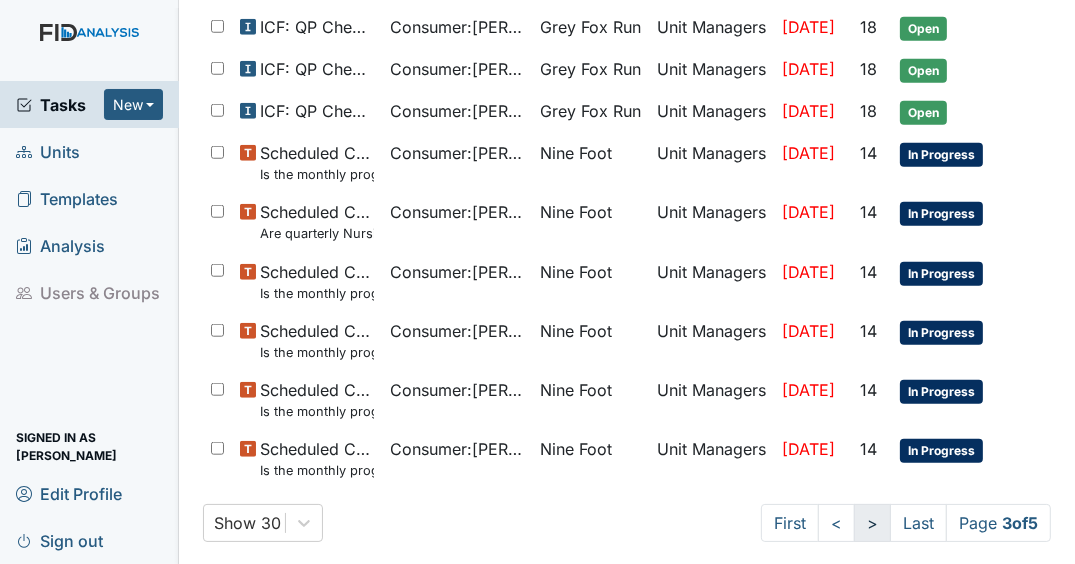 click on ">" at bounding box center [872, 523] 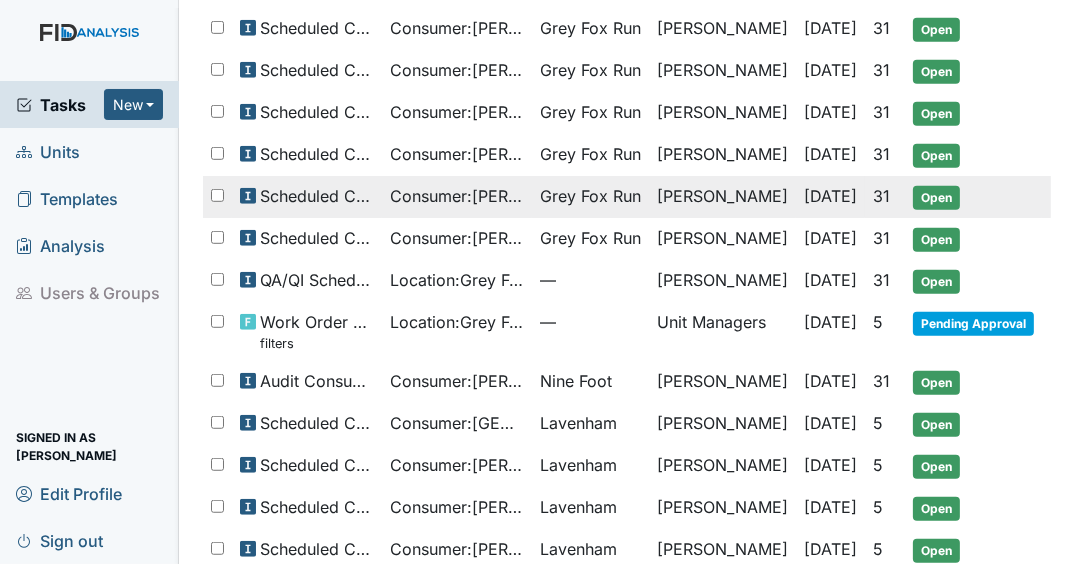 scroll, scrollTop: 1038, scrollLeft: 0, axis: vertical 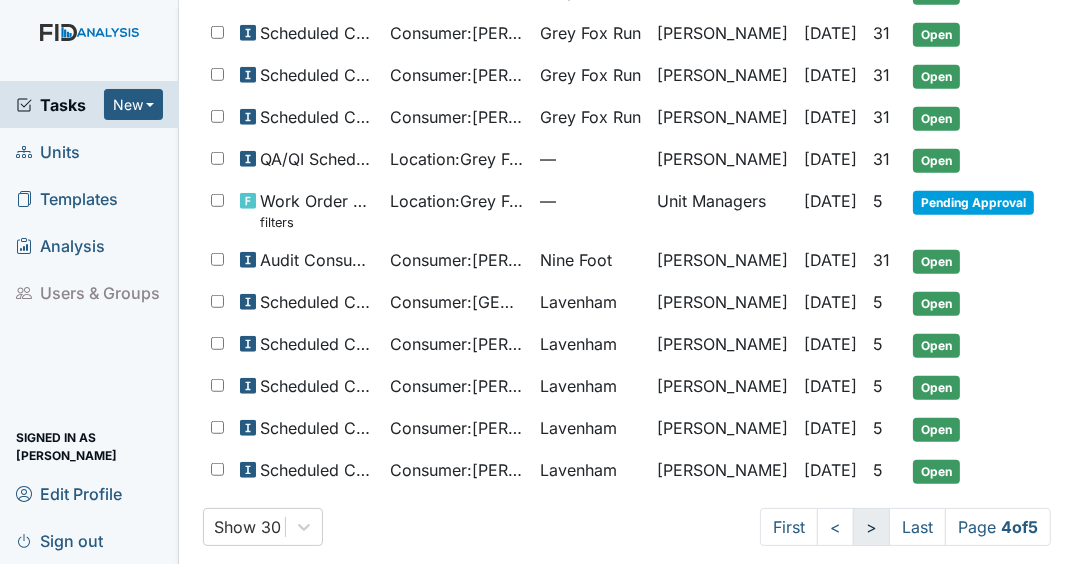 click on ">" at bounding box center [871, 527] 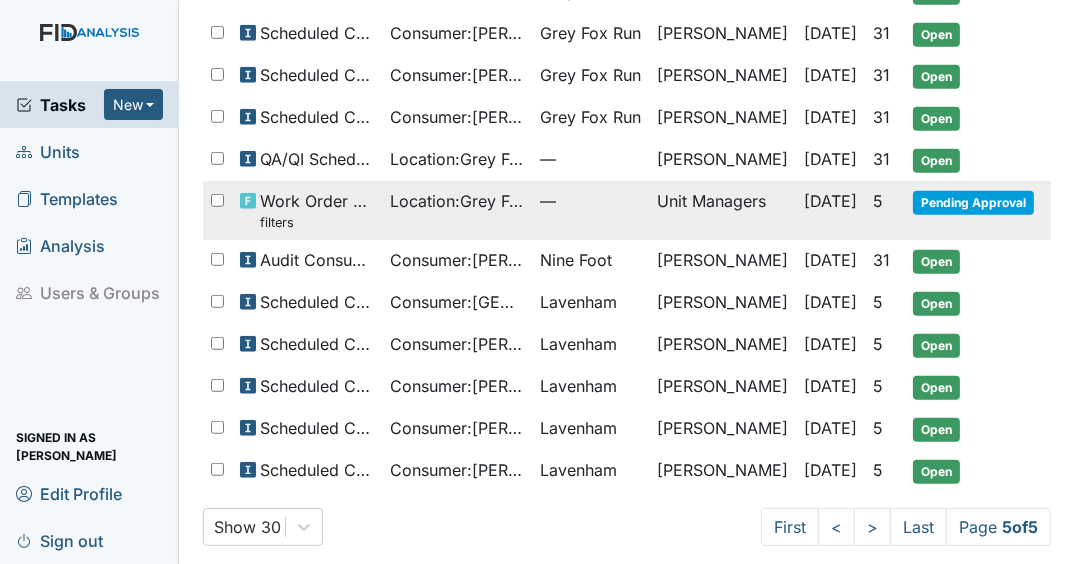 scroll, scrollTop: 0, scrollLeft: 0, axis: both 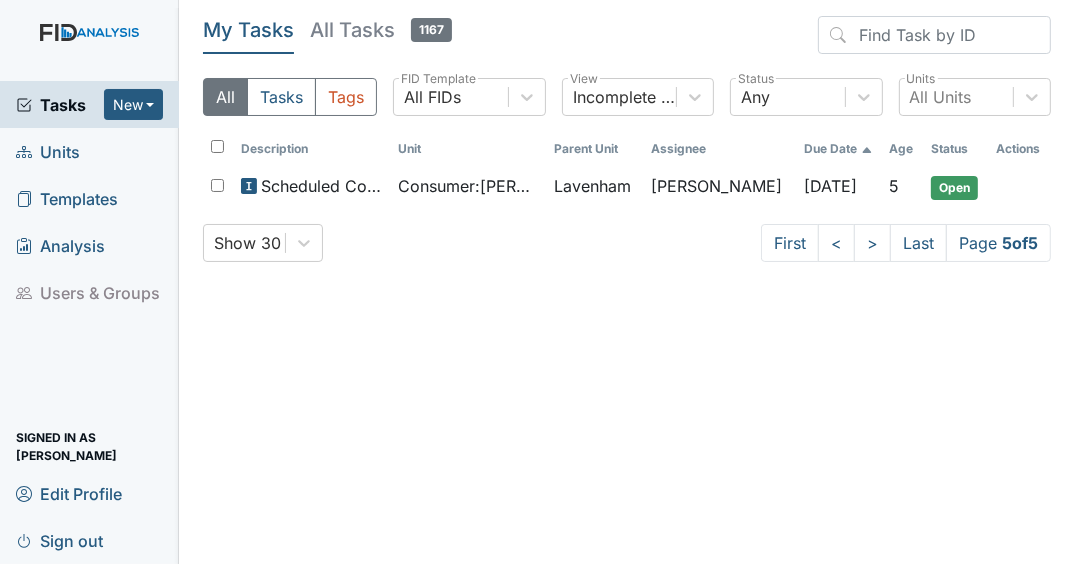 click on "Tasks" at bounding box center (60, 105) 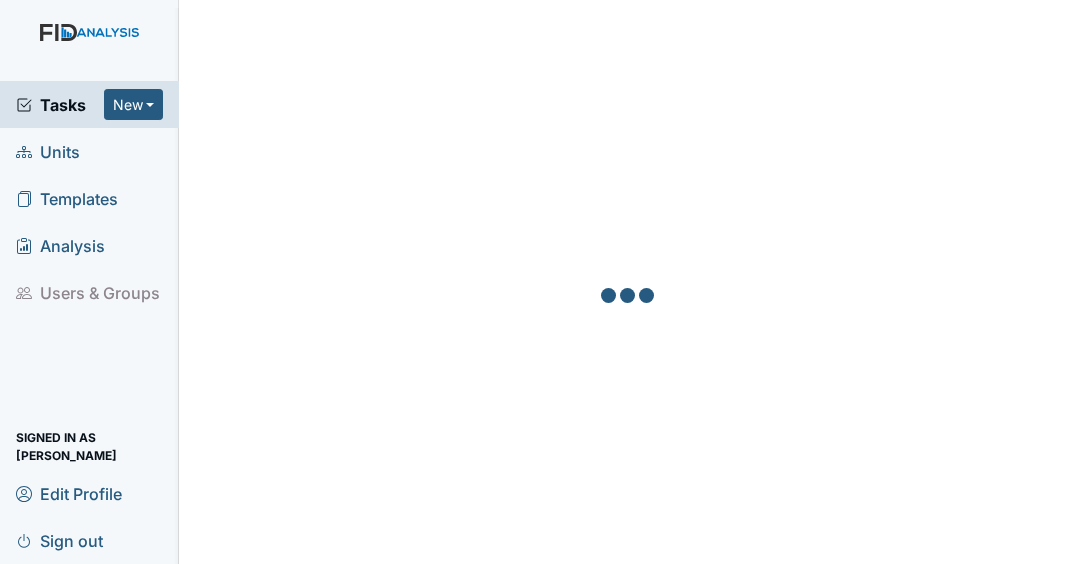 scroll, scrollTop: 0, scrollLeft: 0, axis: both 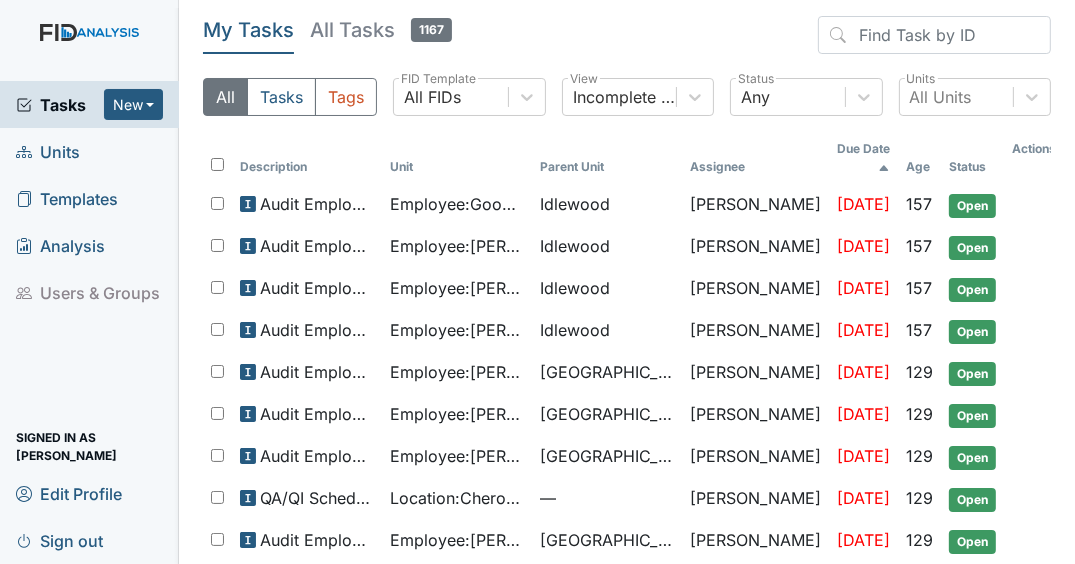 click on "Units" at bounding box center (89, 151) 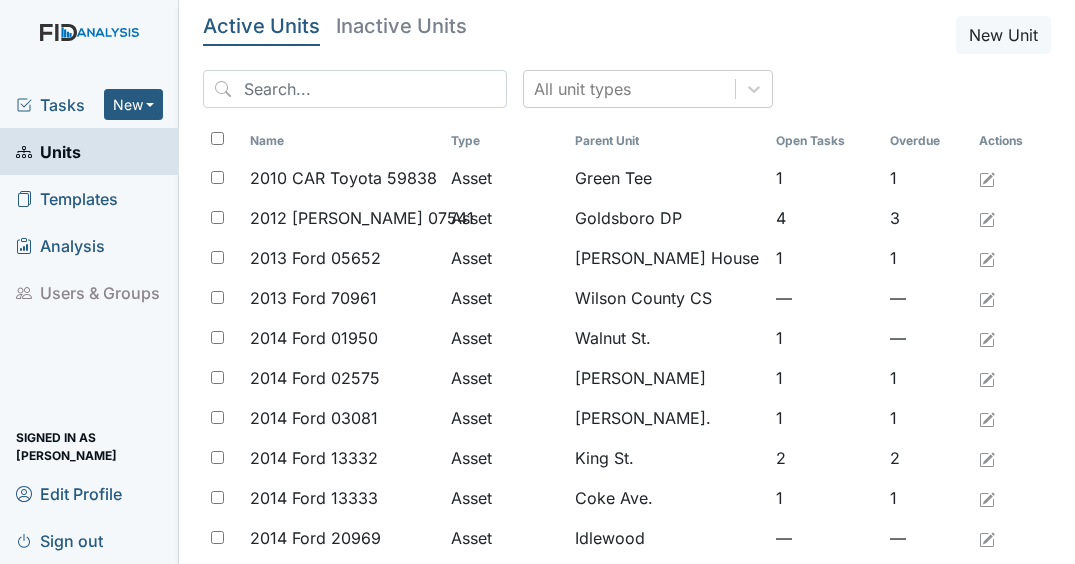 scroll, scrollTop: 0, scrollLeft: 0, axis: both 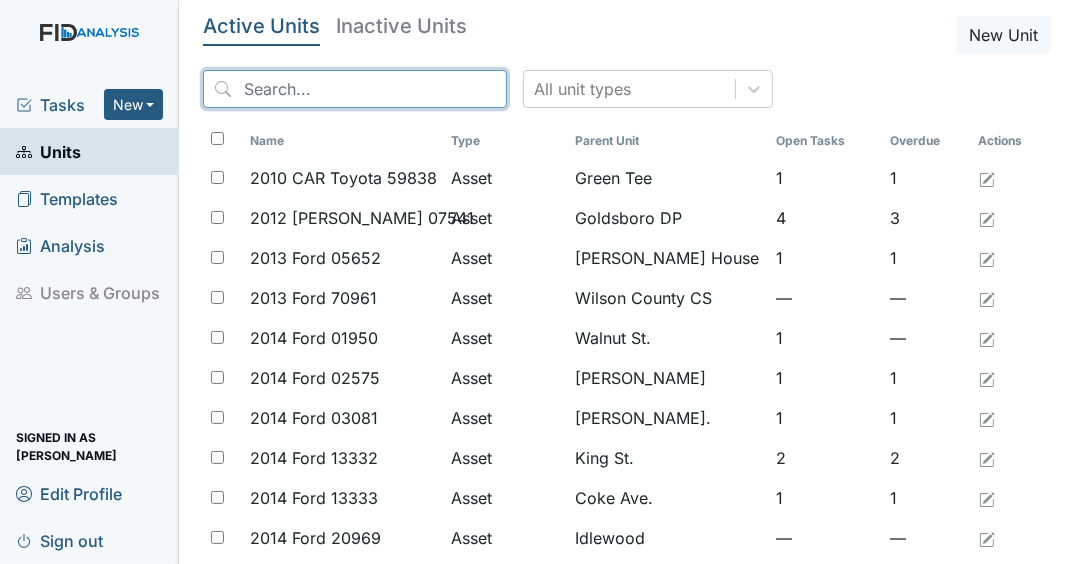 click at bounding box center (355, 89) 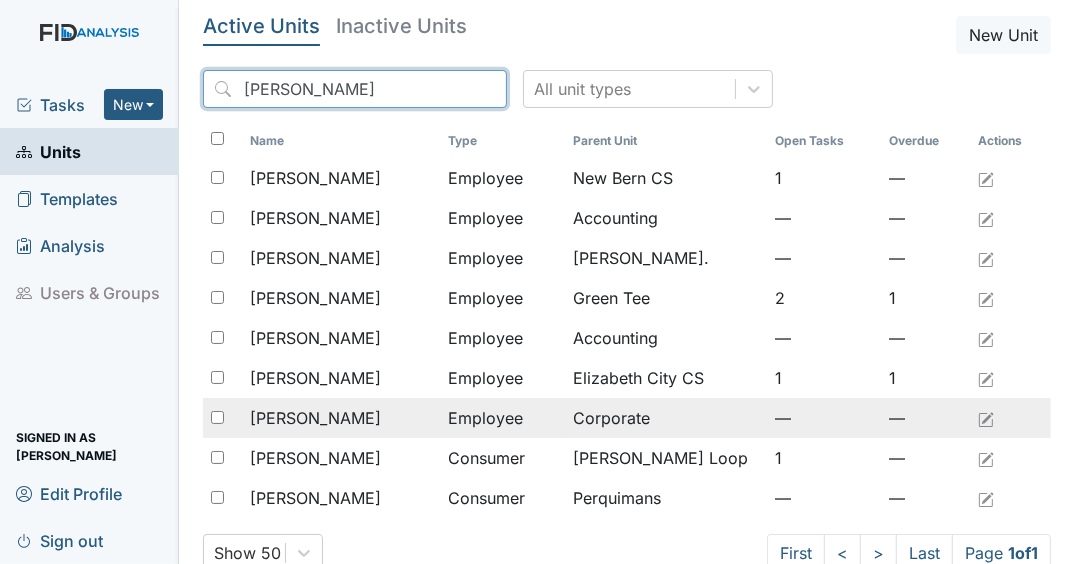 type on "Kim" 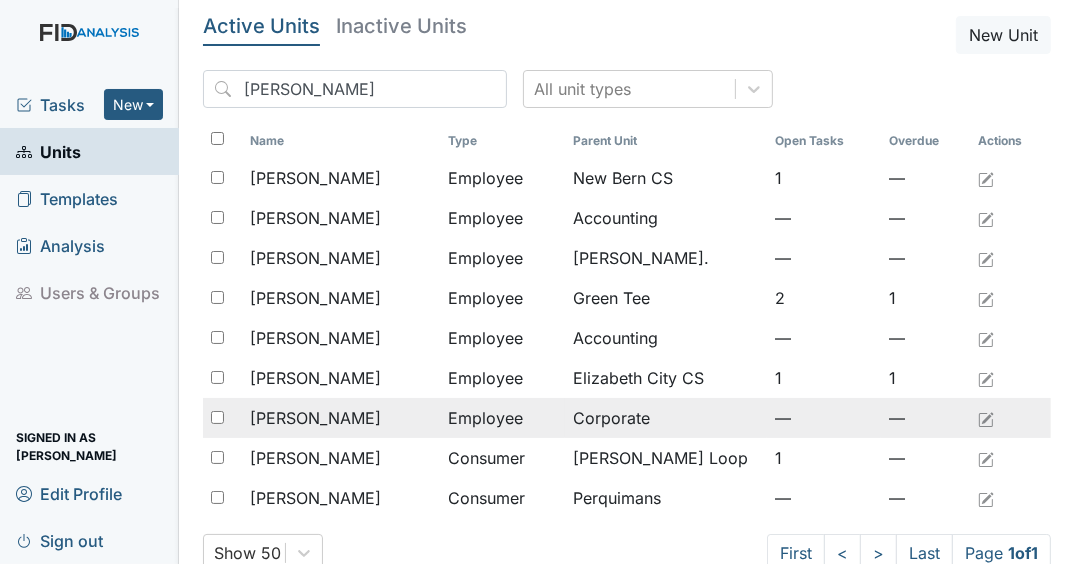 click on "McIntyre, Kimberly" at bounding box center [341, 418] 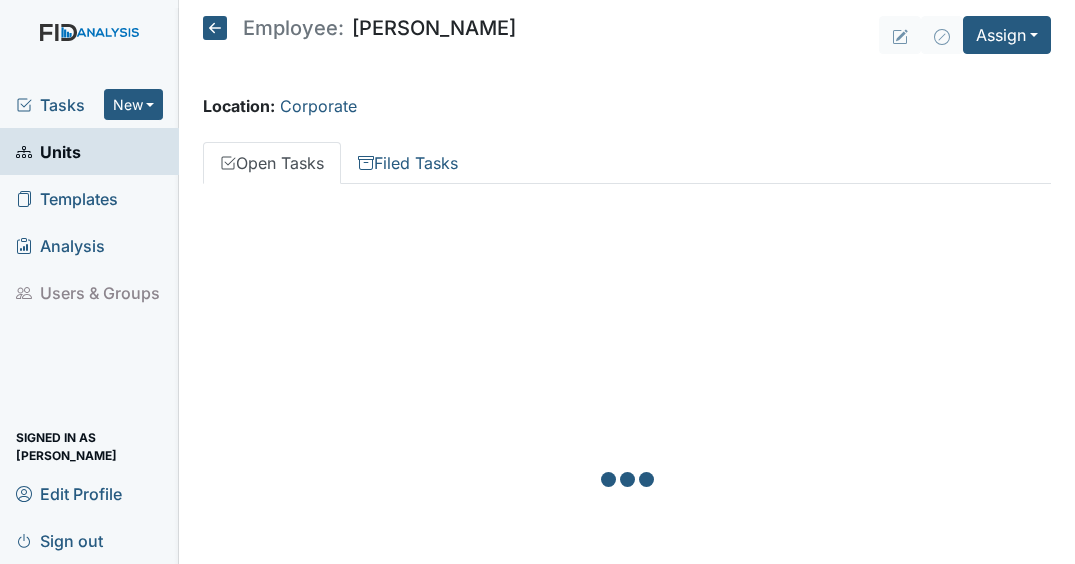scroll, scrollTop: 0, scrollLeft: 0, axis: both 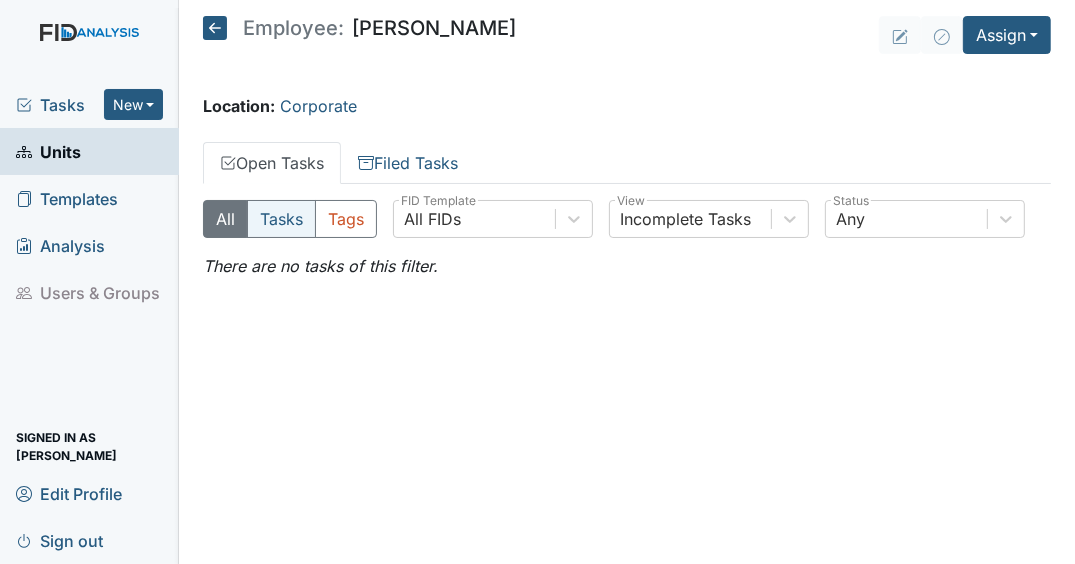 click on "Tasks" at bounding box center (281, 219) 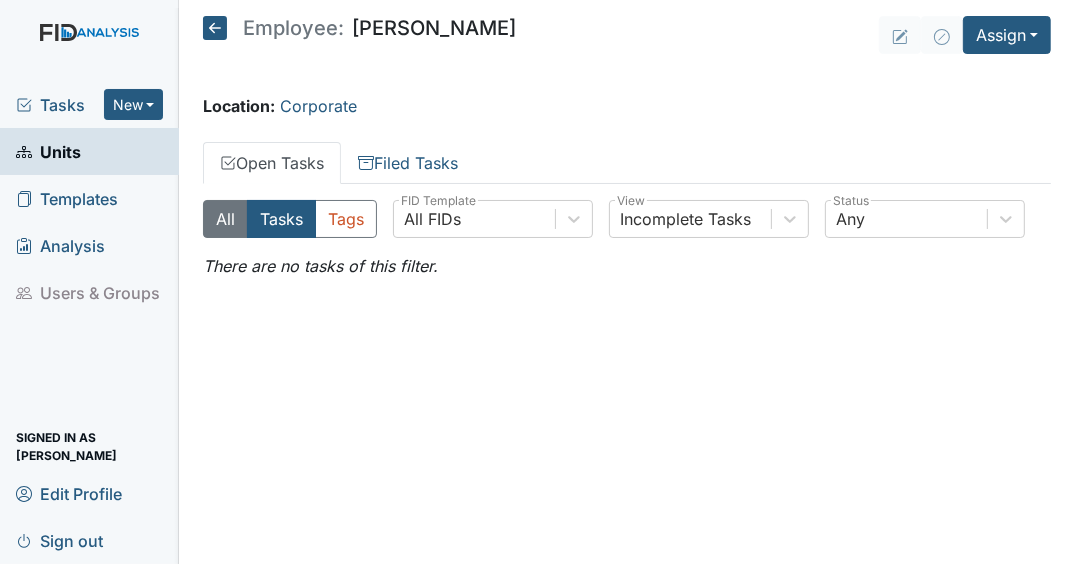 click on "All" at bounding box center (225, 219) 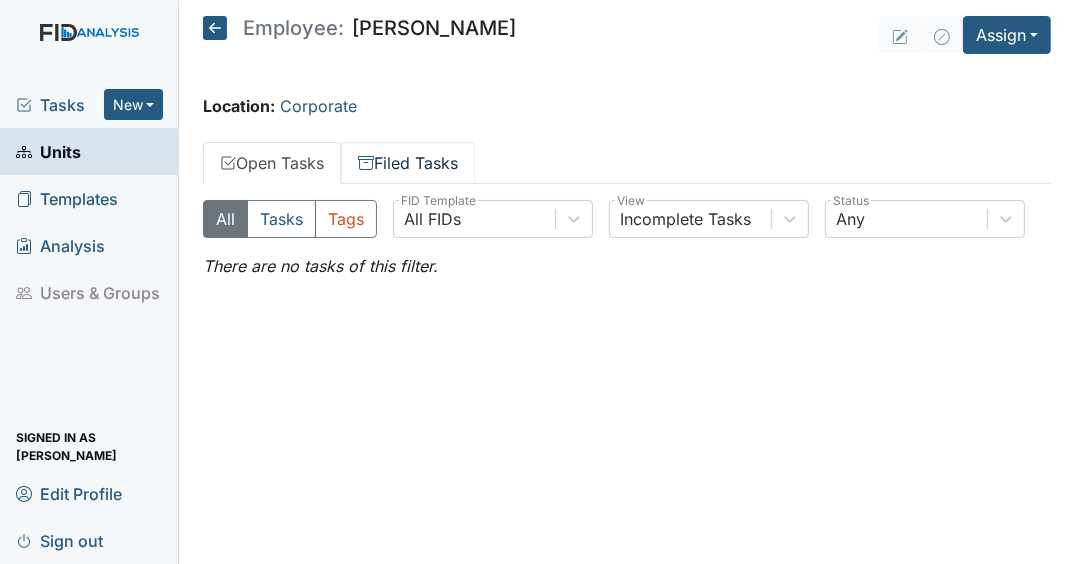 click on "Filed Tasks" at bounding box center [408, 163] 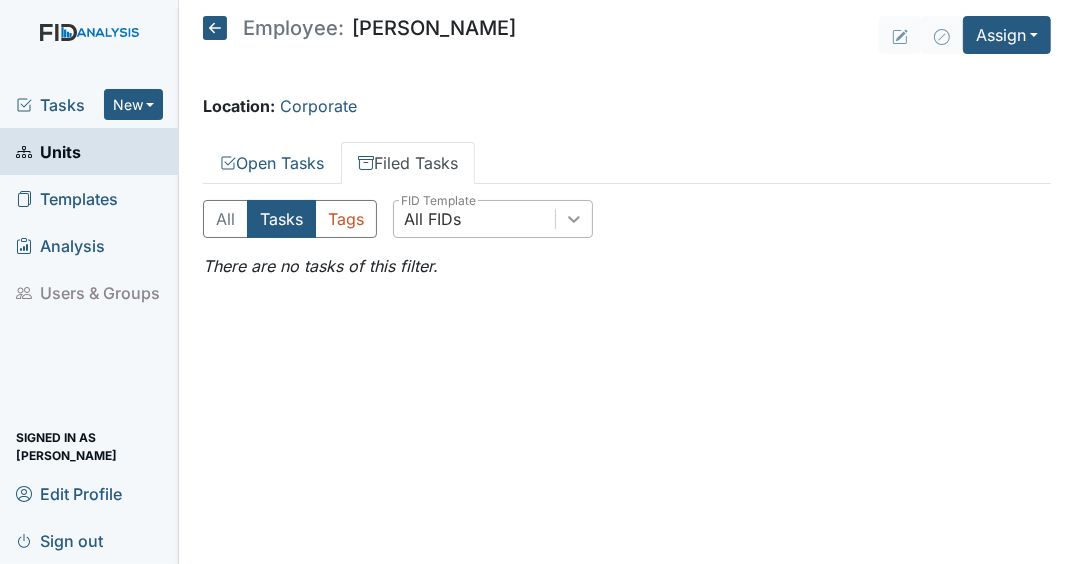 click 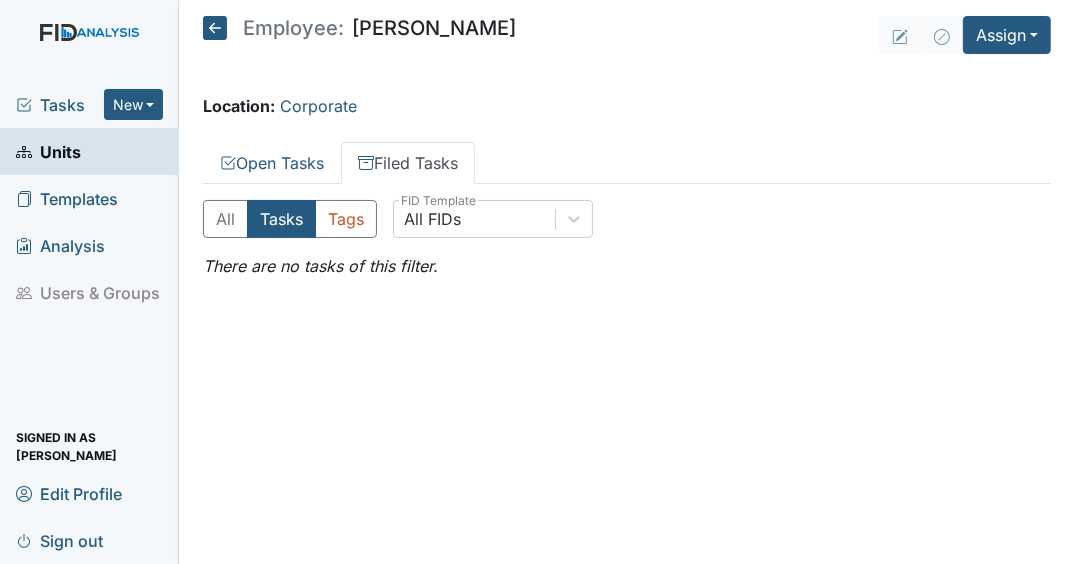 drag, startPoint x: 745, startPoint y: 116, endPoint x: 716, endPoint y: 126, distance: 30.675724 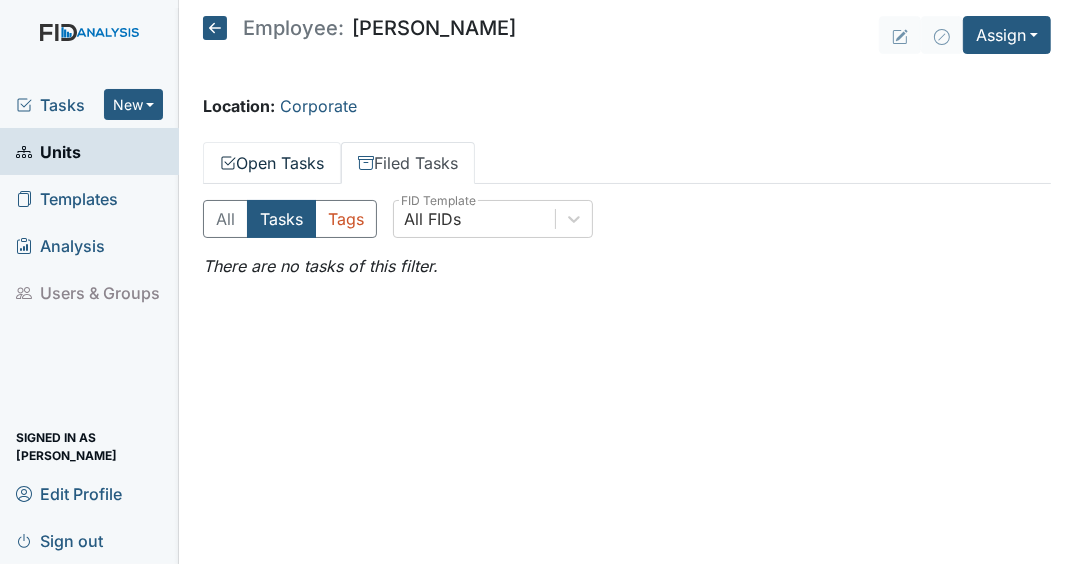 click on "Open Tasks" at bounding box center [272, 163] 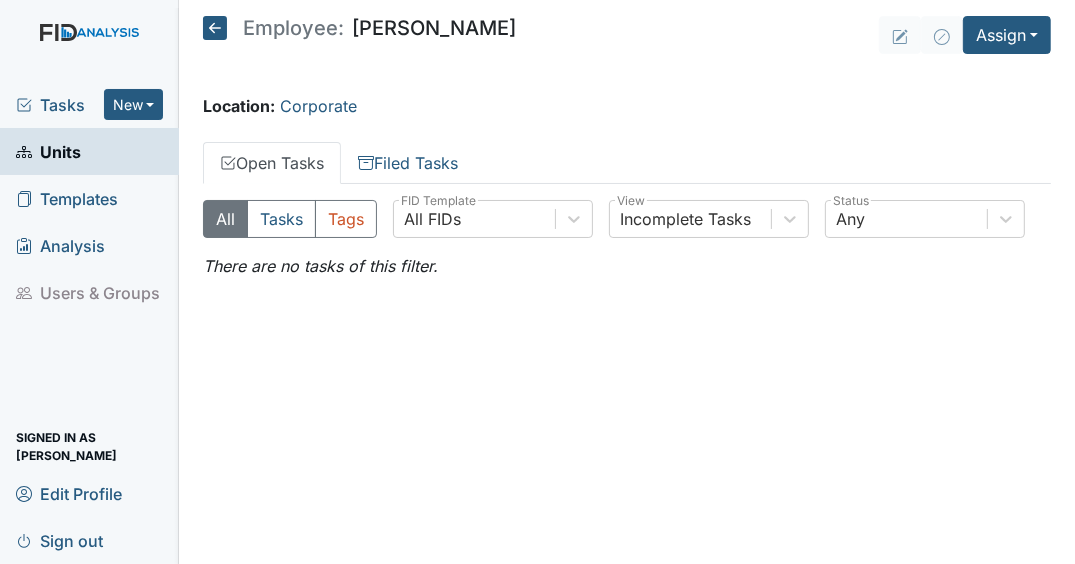 click on "Tasks" at bounding box center (60, 105) 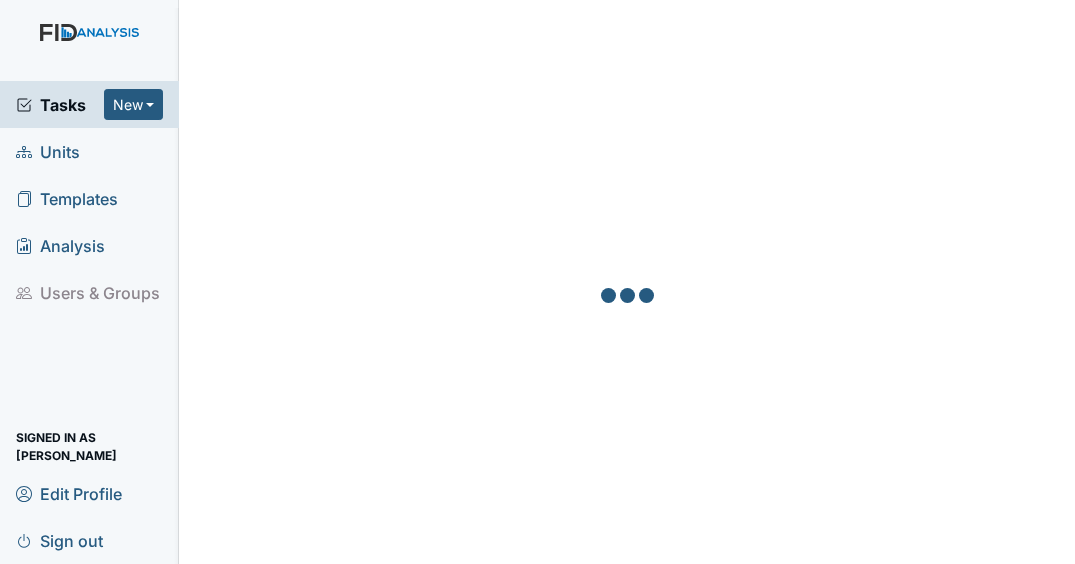 scroll, scrollTop: 0, scrollLeft: 0, axis: both 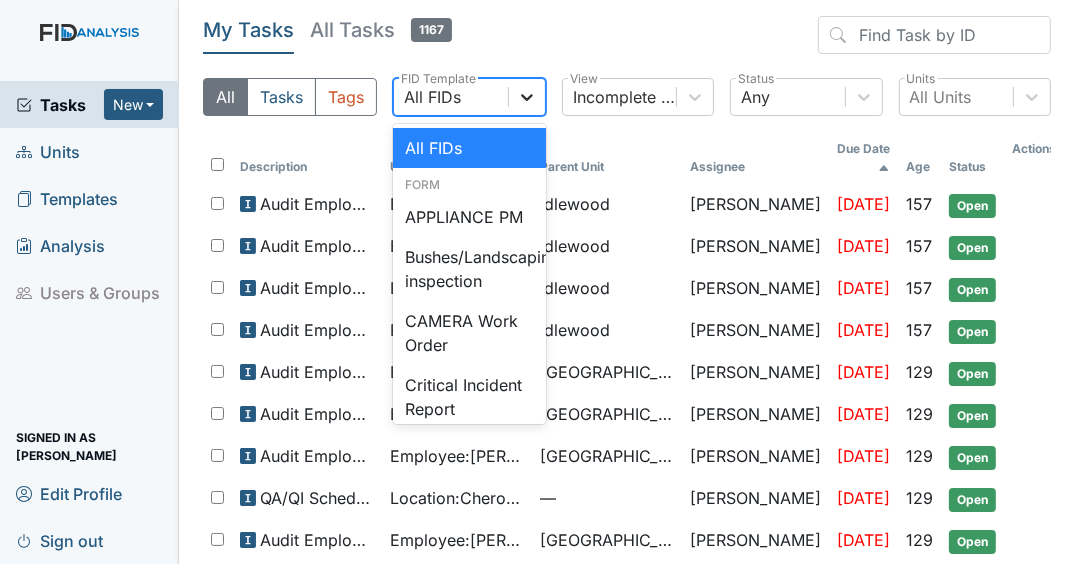 click 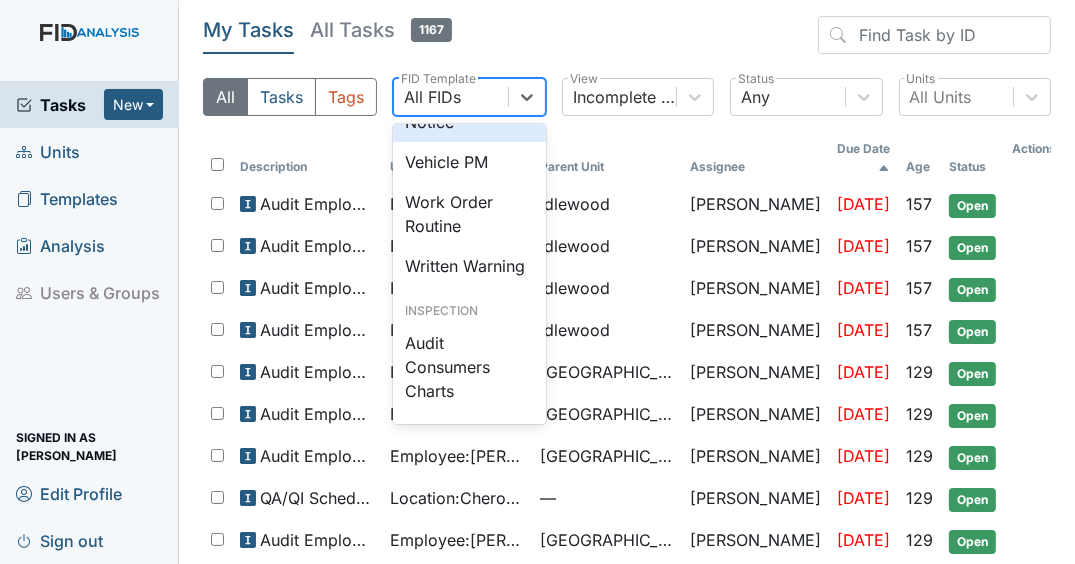 scroll, scrollTop: 1120, scrollLeft: 0, axis: vertical 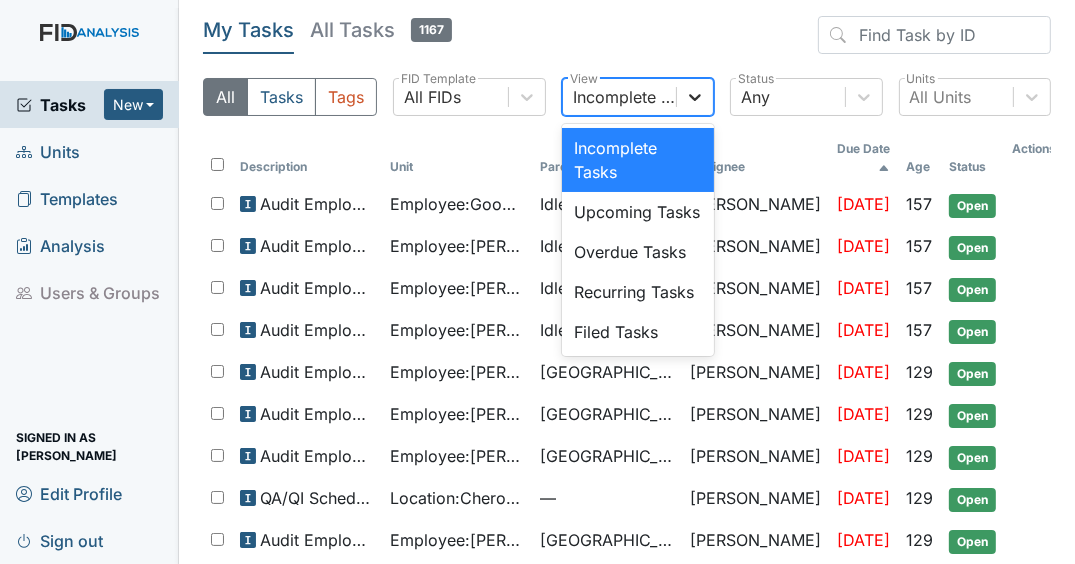 click at bounding box center [695, 97] 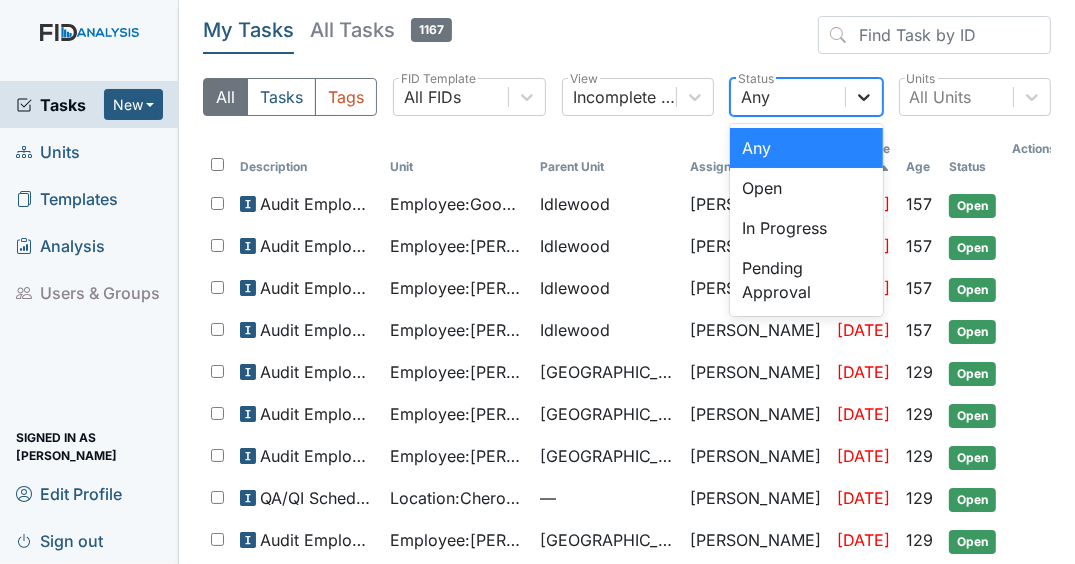 click at bounding box center (864, 97) 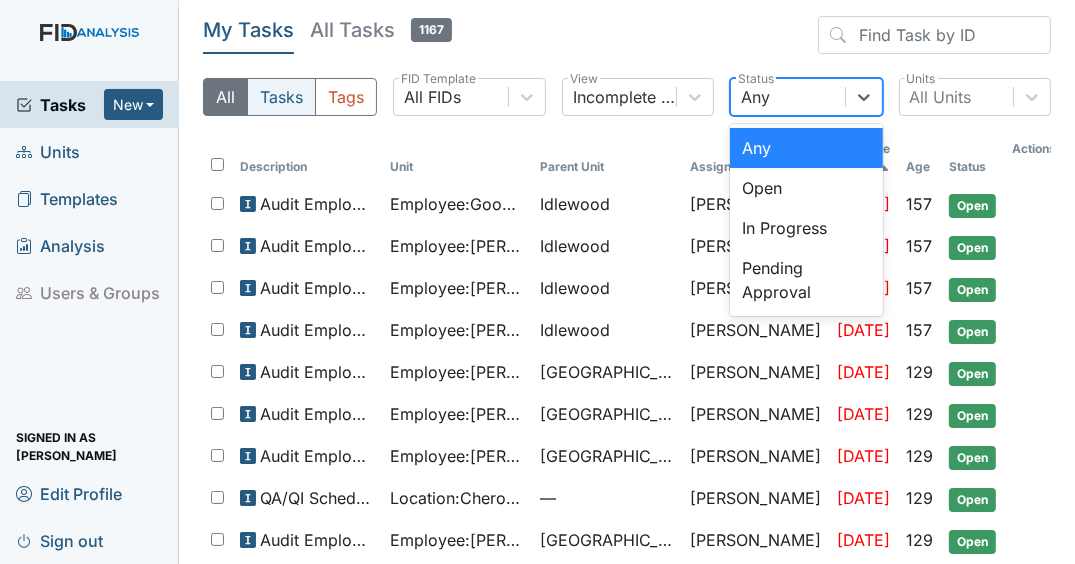 click on "Tasks" at bounding box center (281, 97) 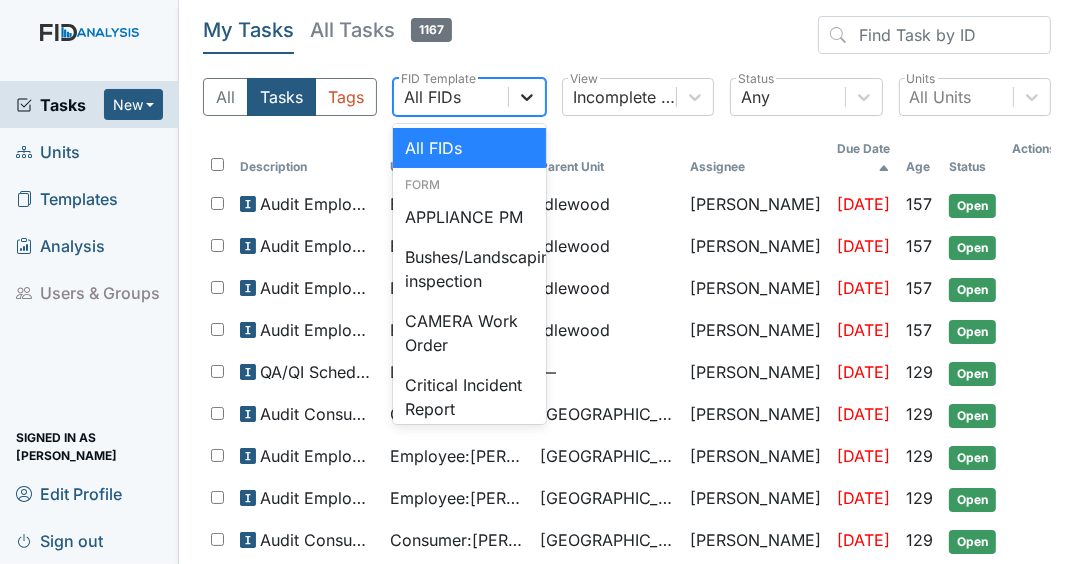 click 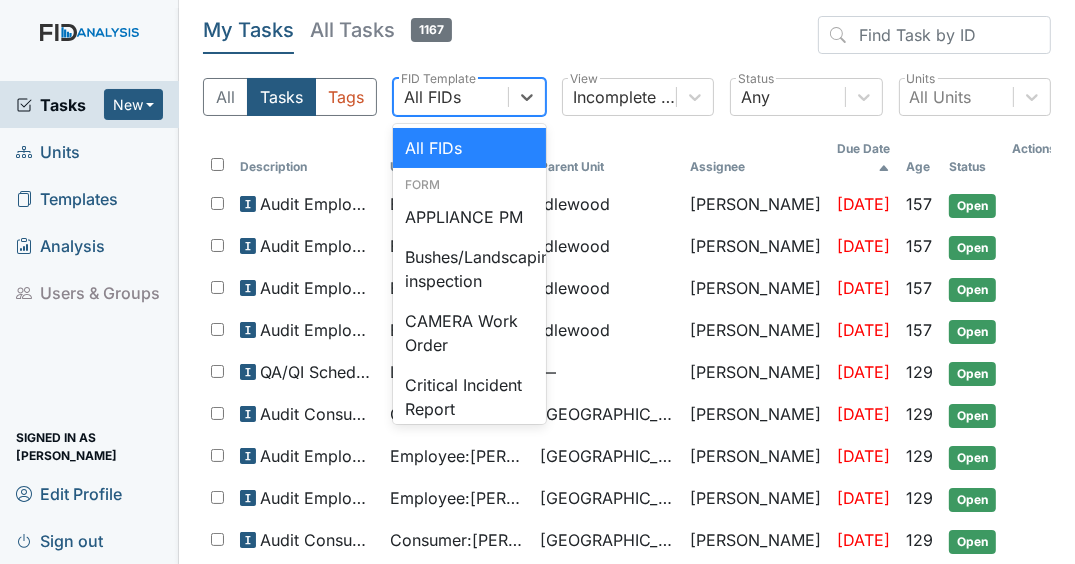 click on "All Tasks   1167" at bounding box center (381, 30) 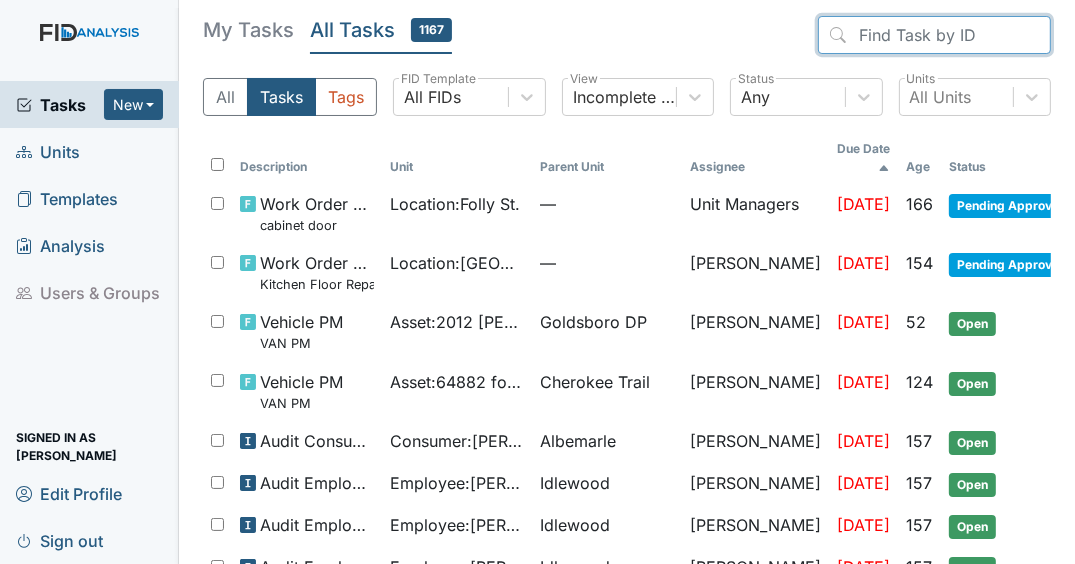 click at bounding box center [934, 35] 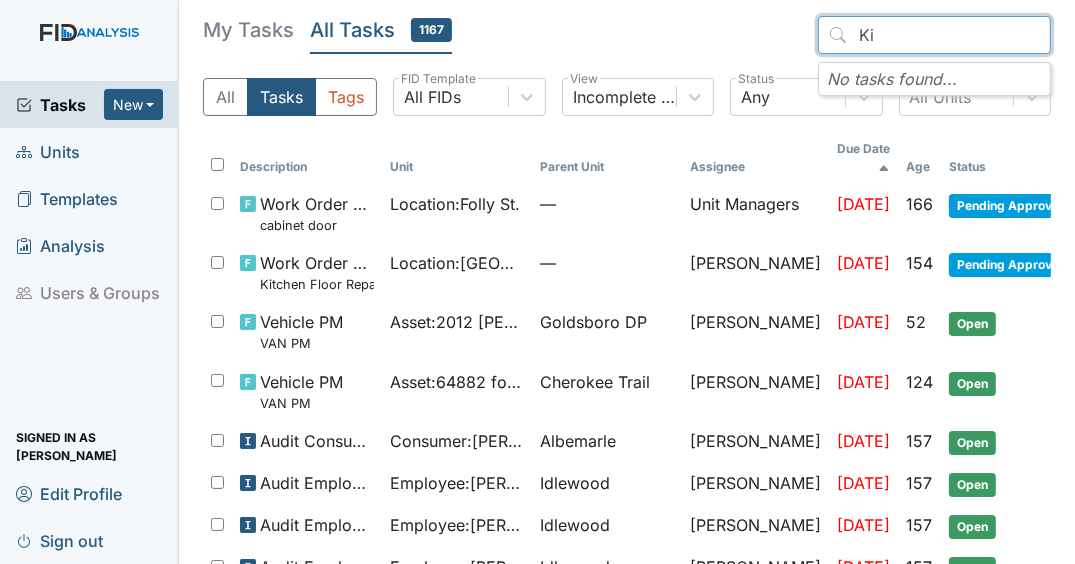 type on "K" 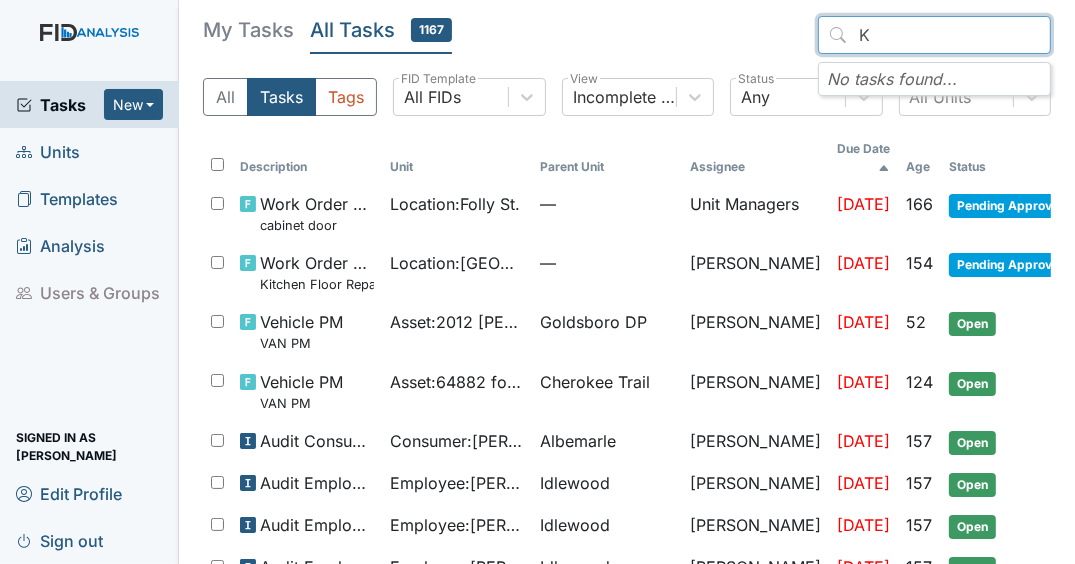 type 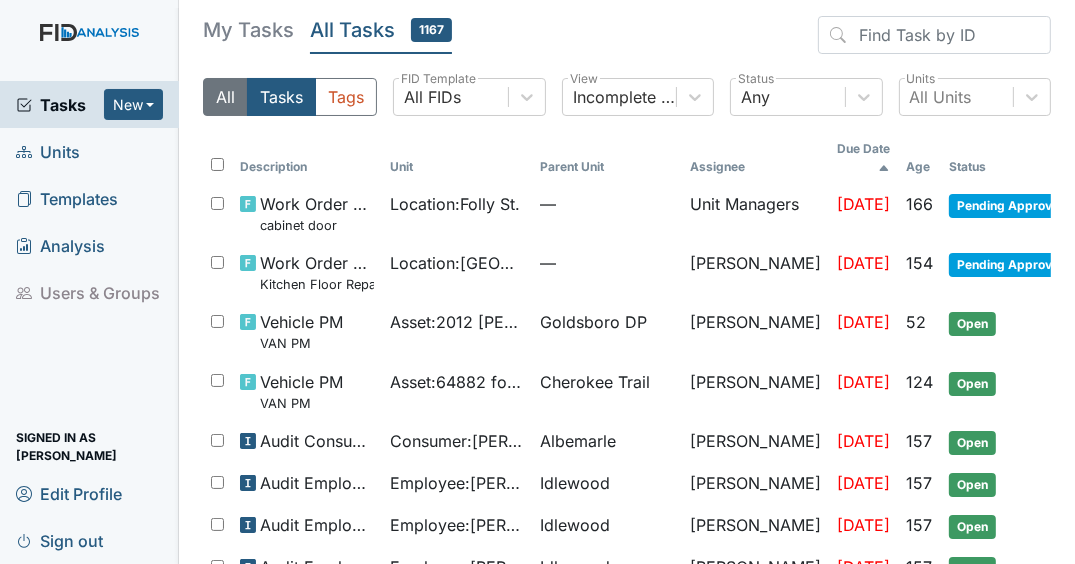 click on "All" at bounding box center (225, 97) 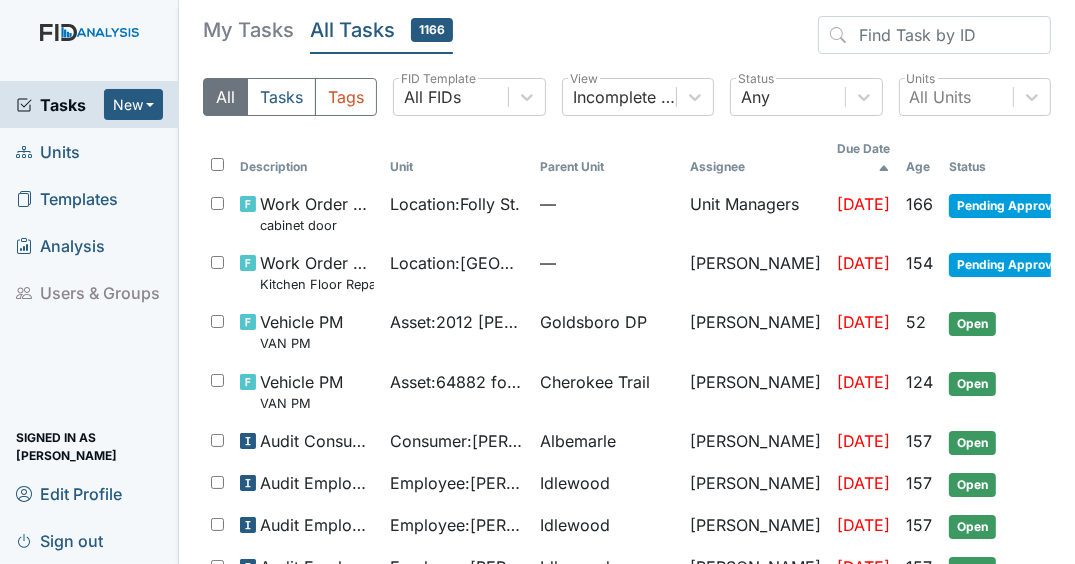 click on "Units" at bounding box center (48, 151) 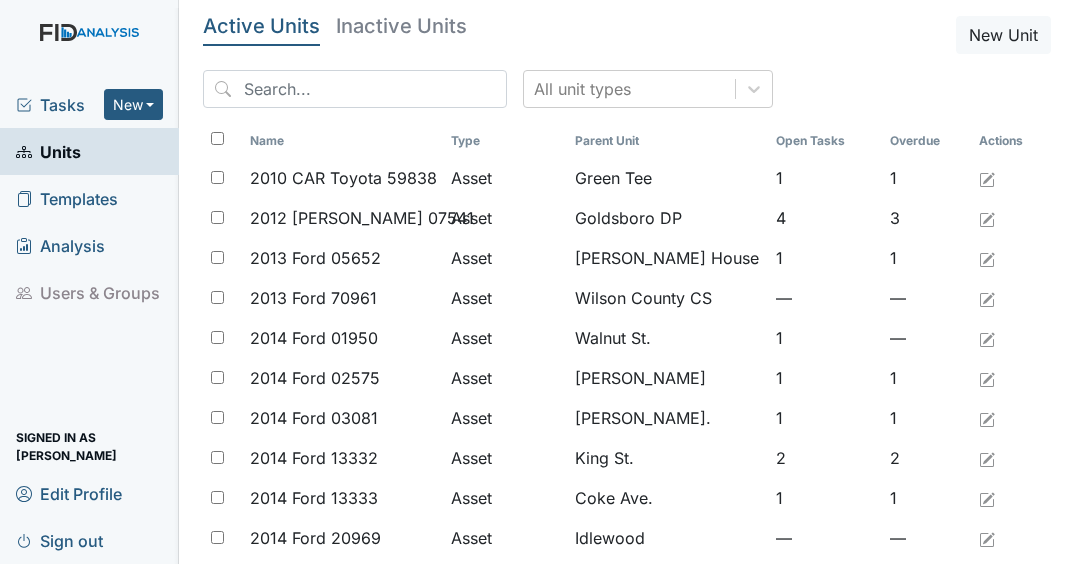 scroll, scrollTop: 0, scrollLeft: 0, axis: both 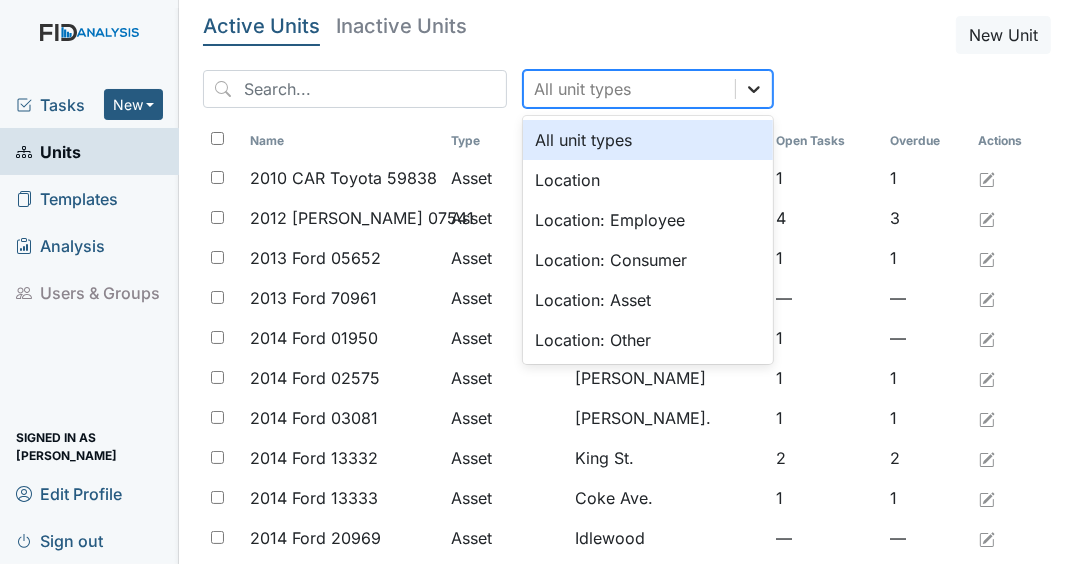 click 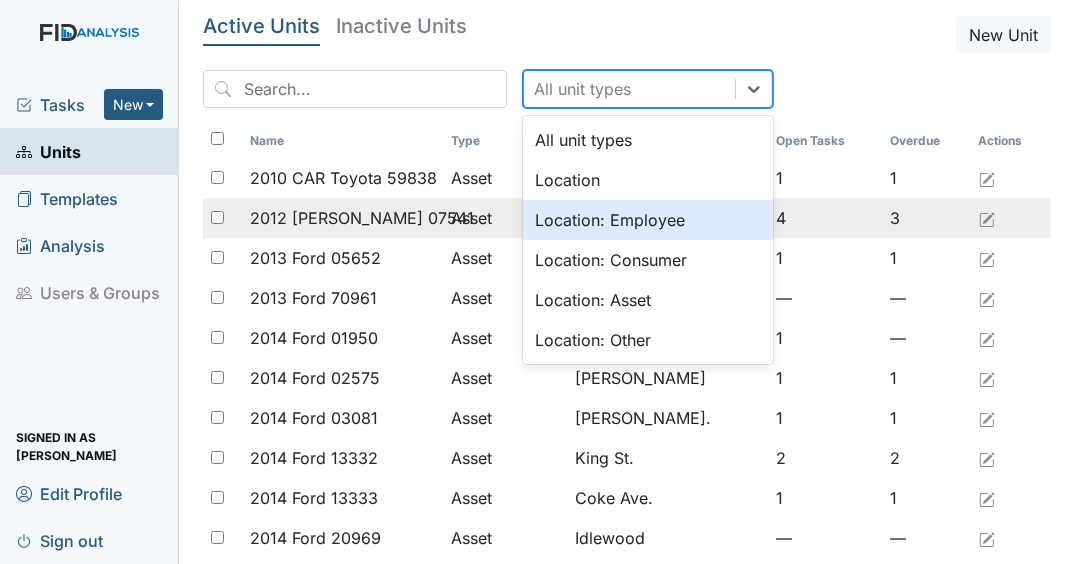 click on "Location: Employee" at bounding box center (648, 220) 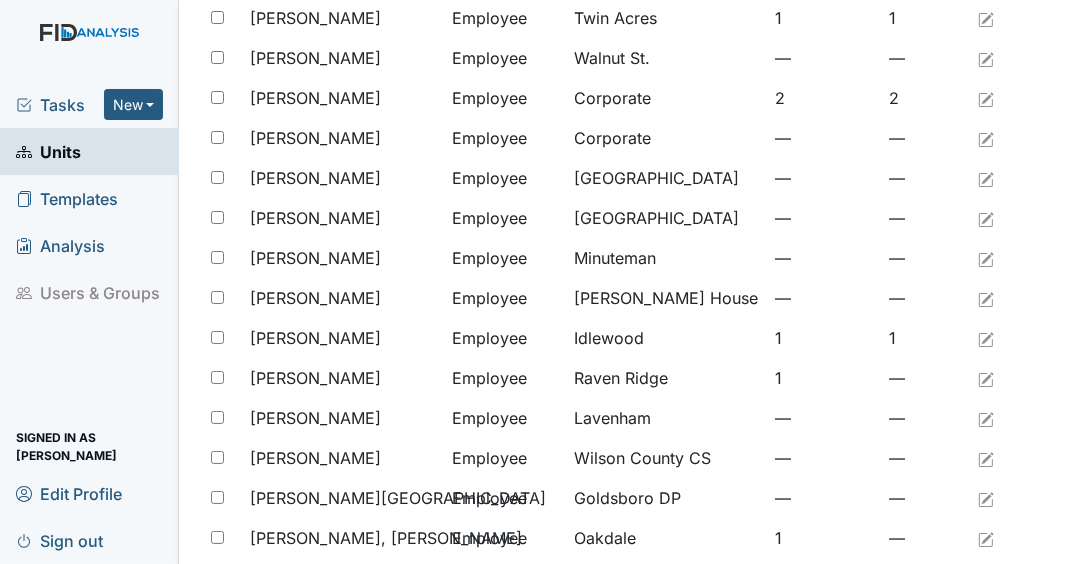 scroll, scrollTop: 0, scrollLeft: 0, axis: both 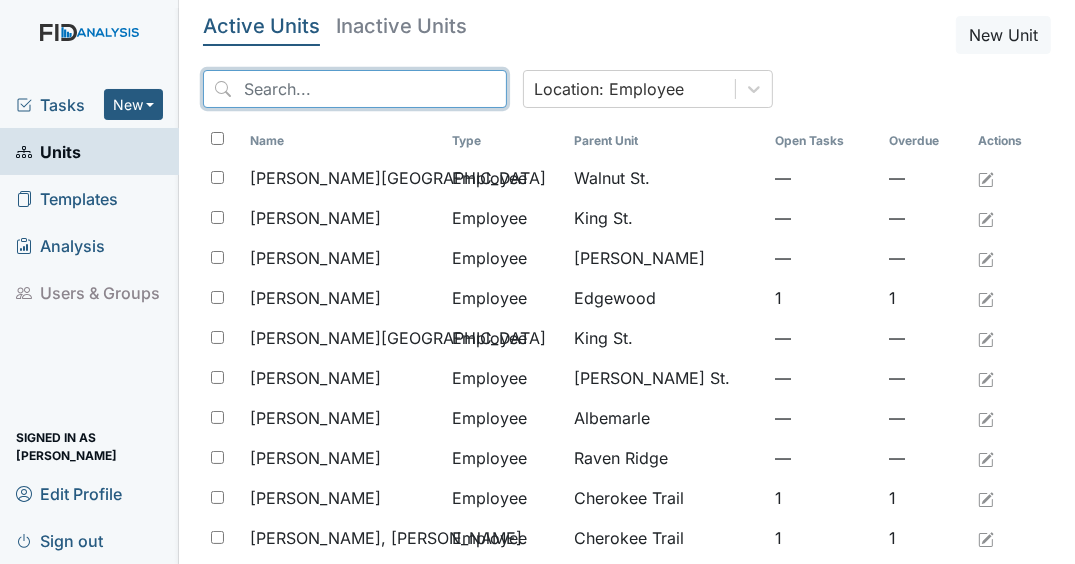 click at bounding box center (355, 89) 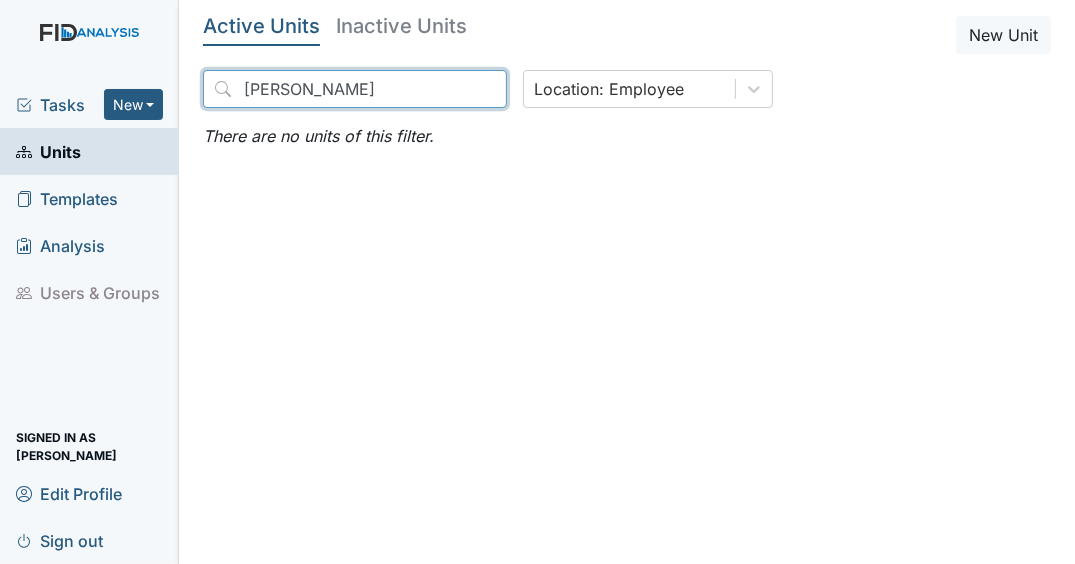 drag, startPoint x: 418, startPoint y: 91, endPoint x: 234, endPoint y: 98, distance: 184.1331 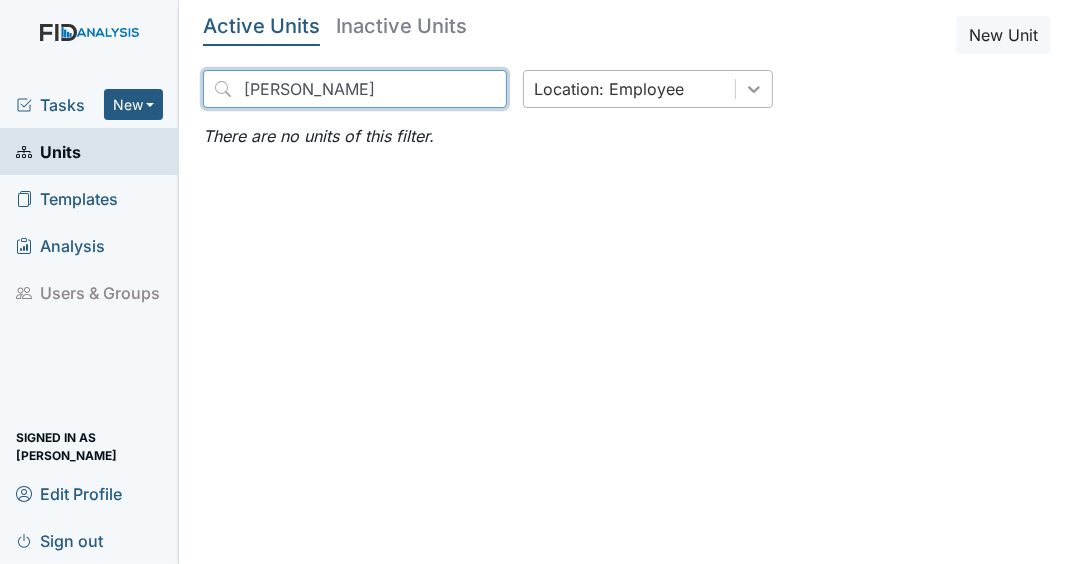 type on "[PERSON_NAME]" 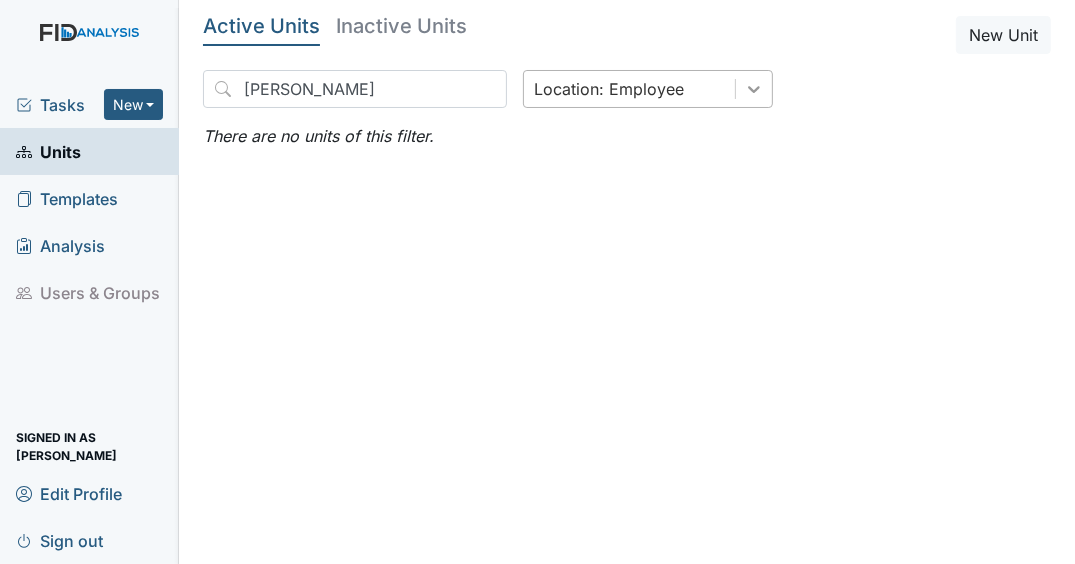 click 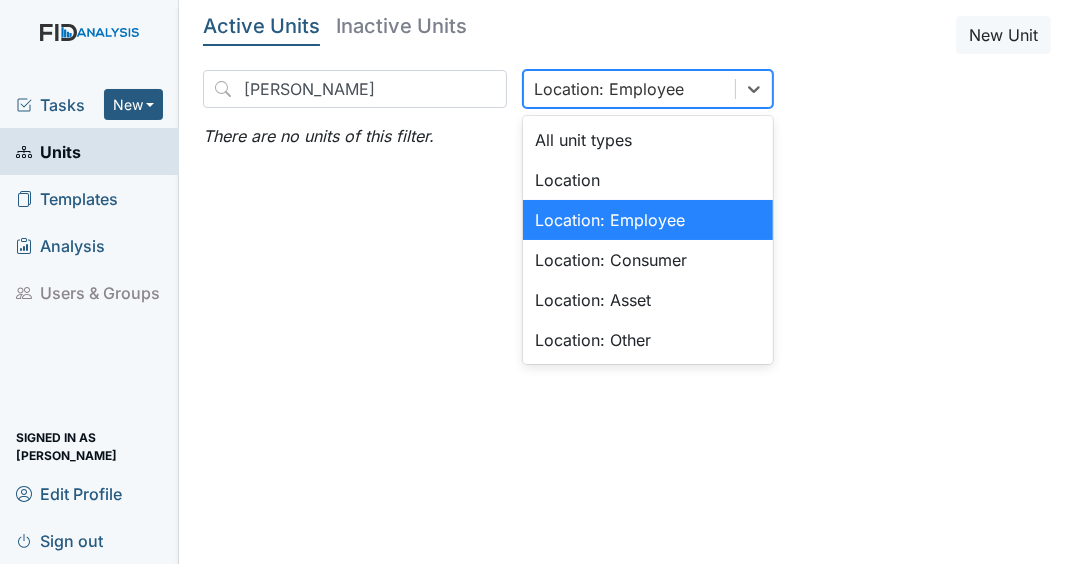 click on "Location: Employee" at bounding box center [648, 220] 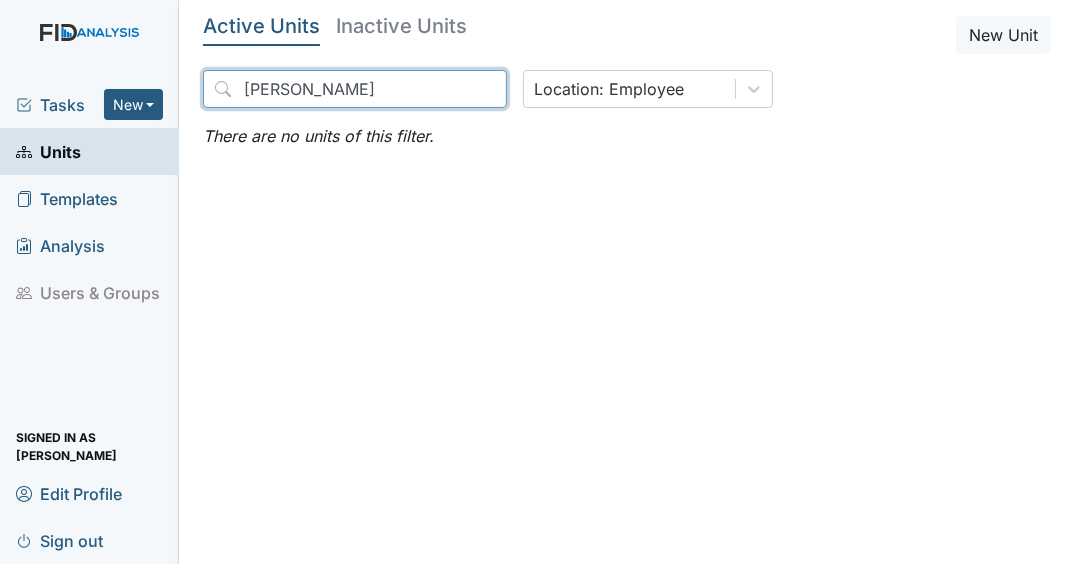 drag, startPoint x: 391, startPoint y: 79, endPoint x: 19, endPoint y: 90, distance: 372.1626 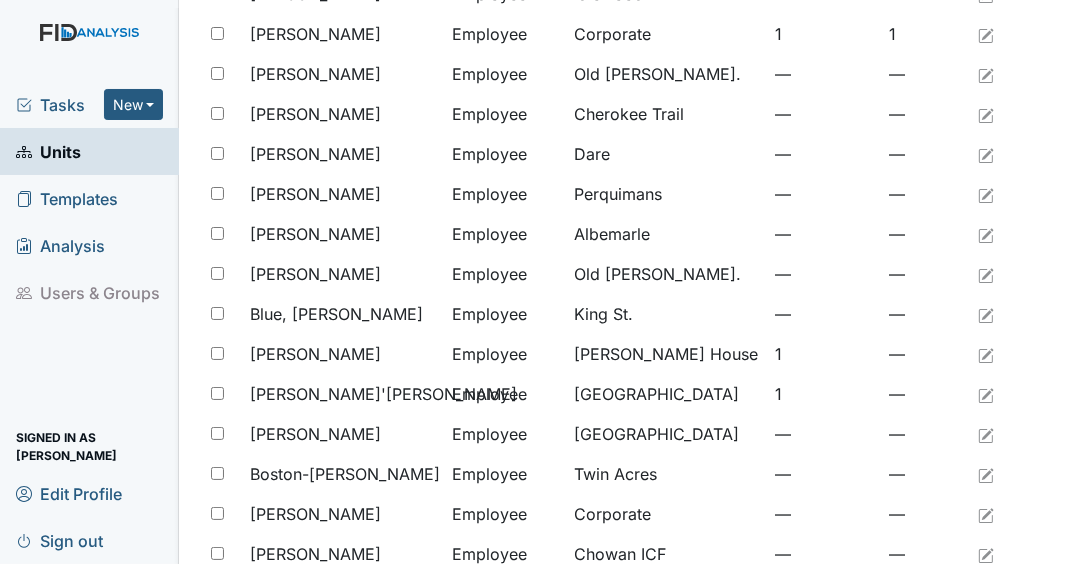 scroll, scrollTop: 1679, scrollLeft: 0, axis: vertical 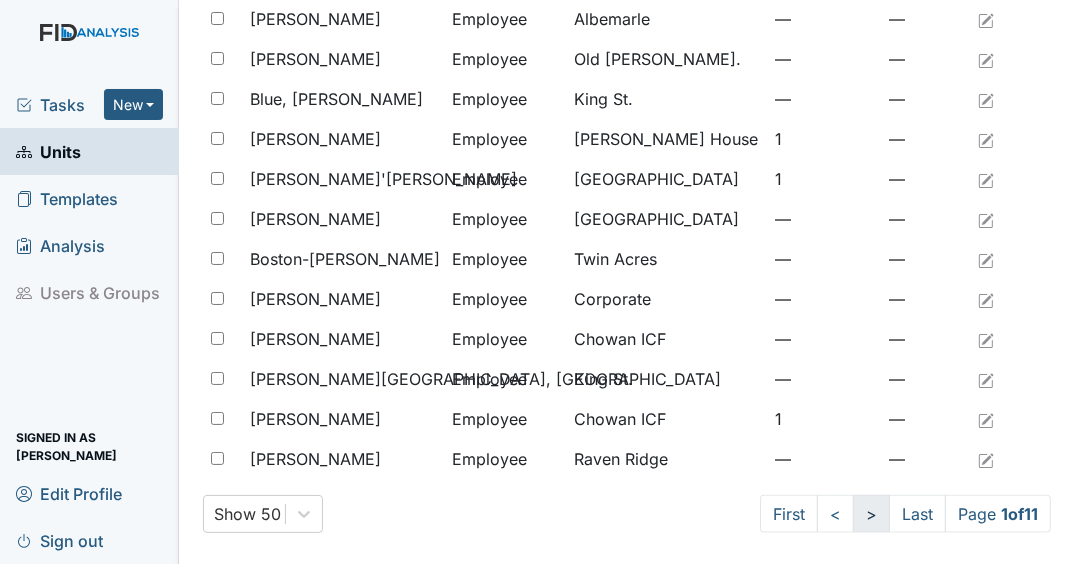 type 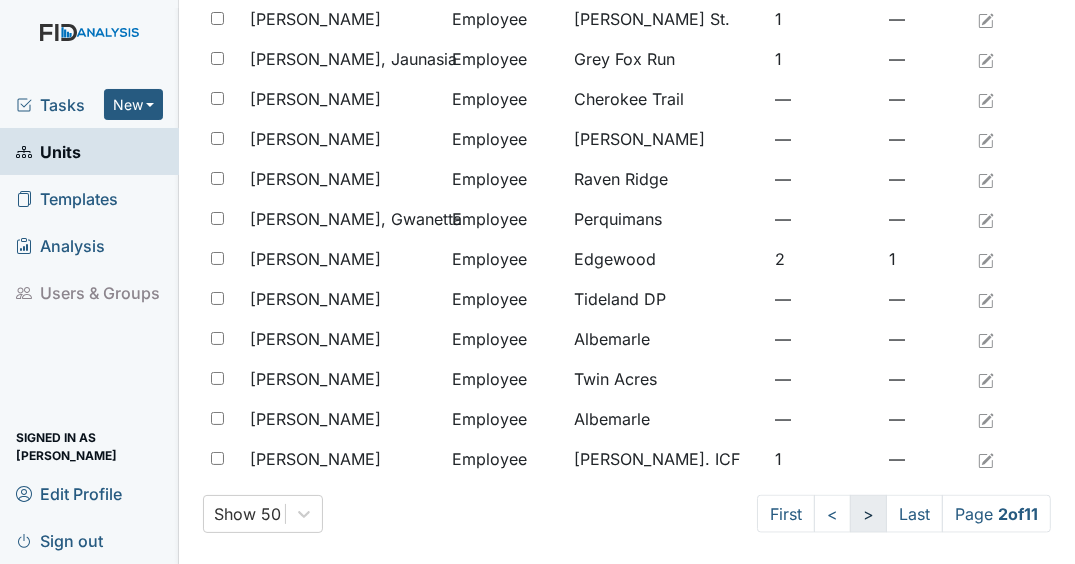 click on ">" at bounding box center (868, 514) 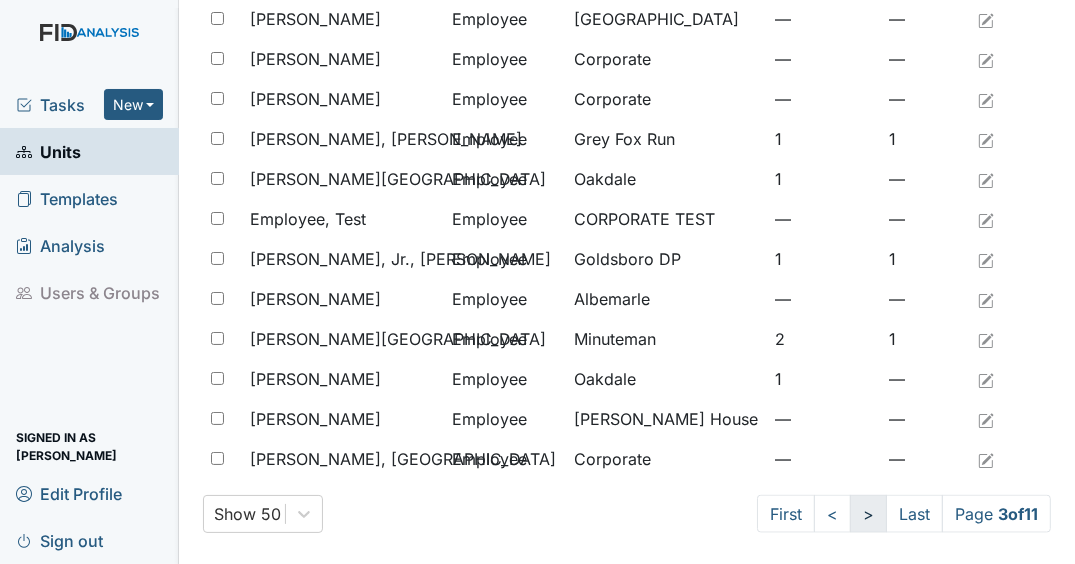 click on ">" at bounding box center (868, 514) 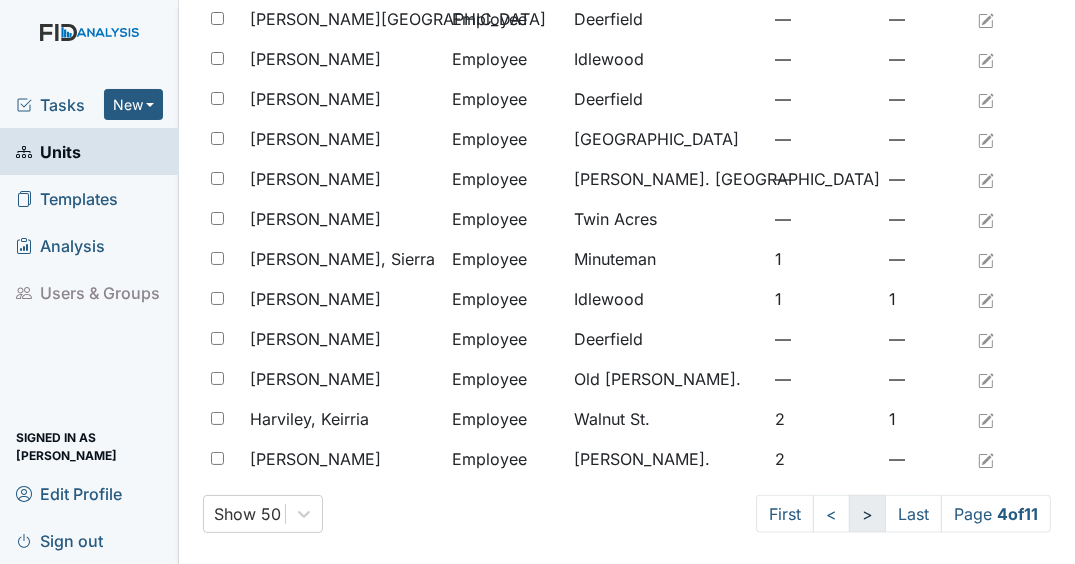 click on ">" at bounding box center [867, 514] 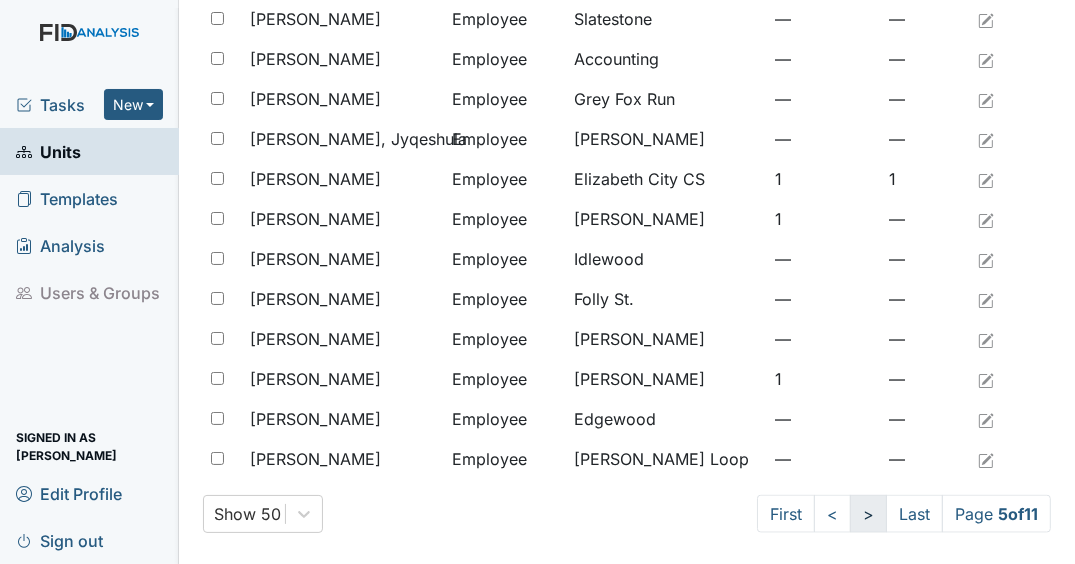 click on ">" at bounding box center [868, 514] 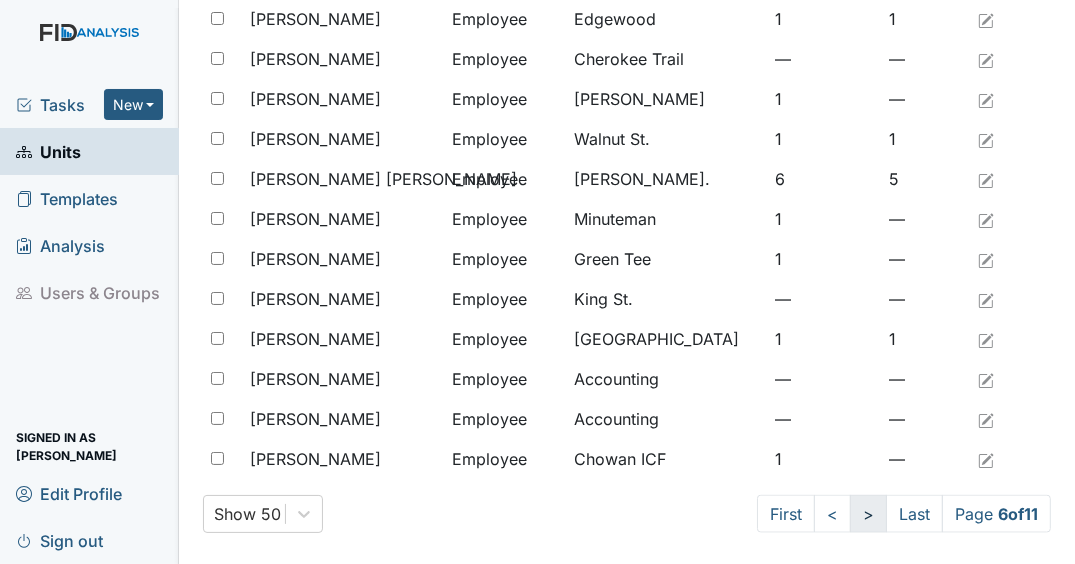 click on ">" at bounding box center [868, 514] 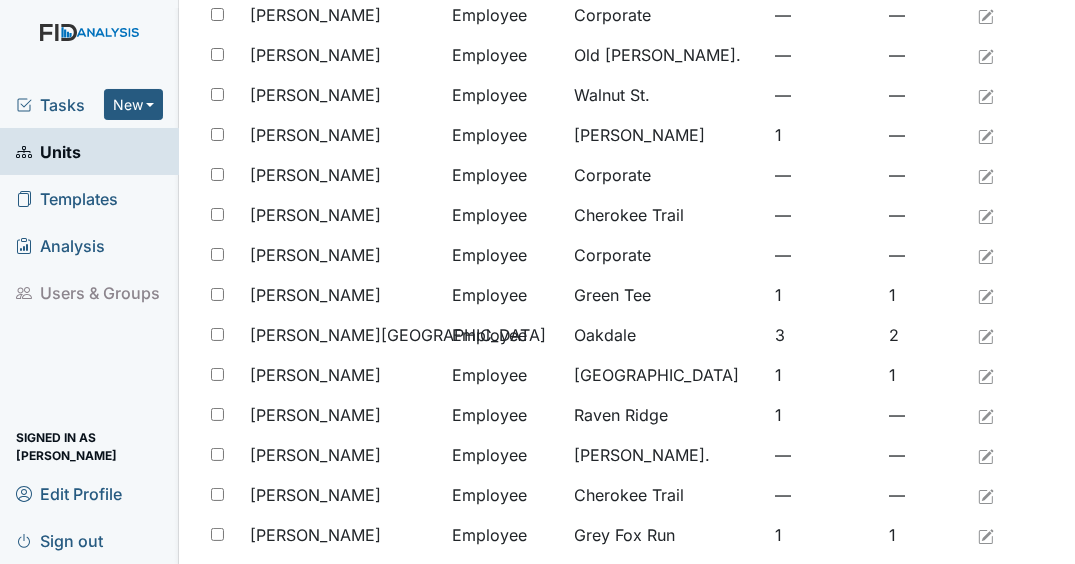 scroll, scrollTop: 559, scrollLeft: 0, axis: vertical 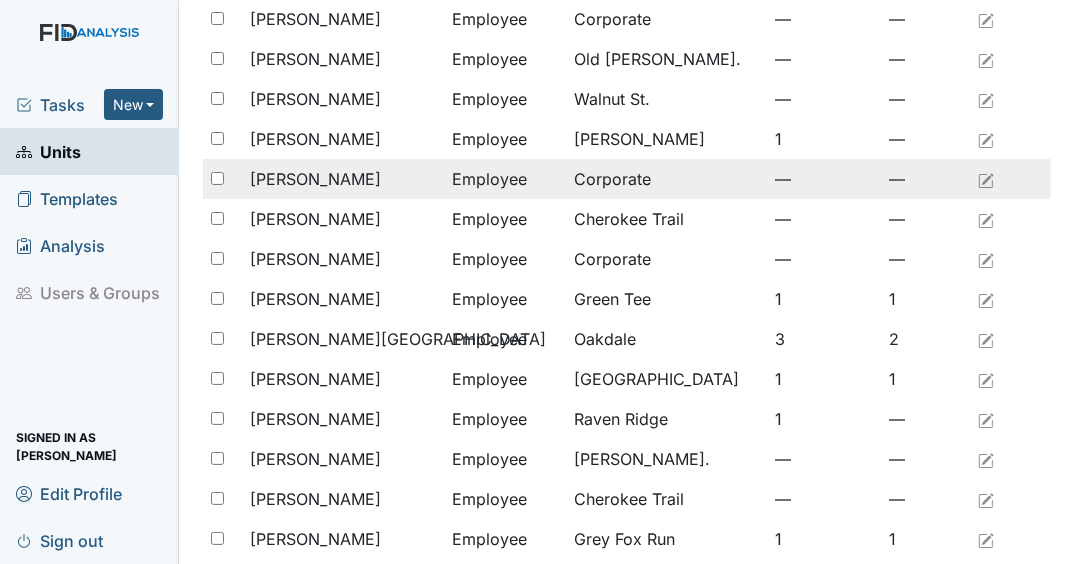 click on "McIntyre, Kimberly" at bounding box center (315, 179) 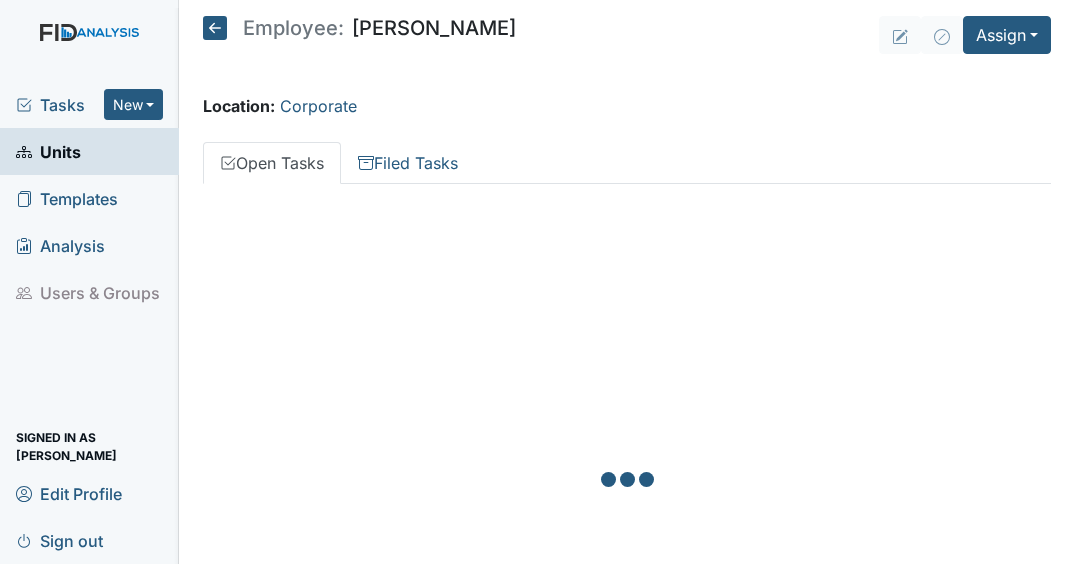 scroll, scrollTop: 0, scrollLeft: 0, axis: both 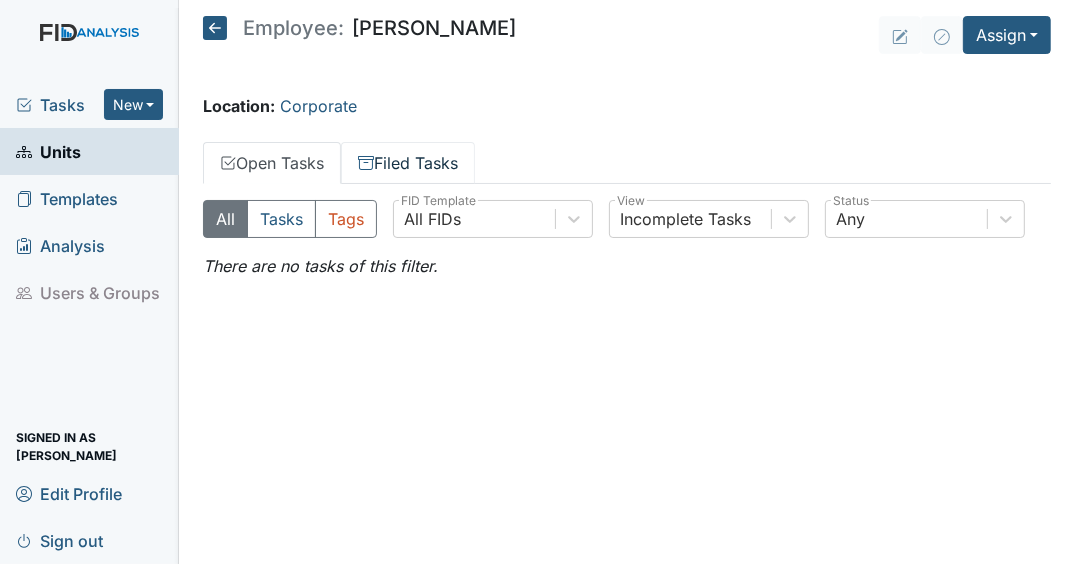 drag, startPoint x: 407, startPoint y: 164, endPoint x: 461, endPoint y: 220, distance: 77.7946 